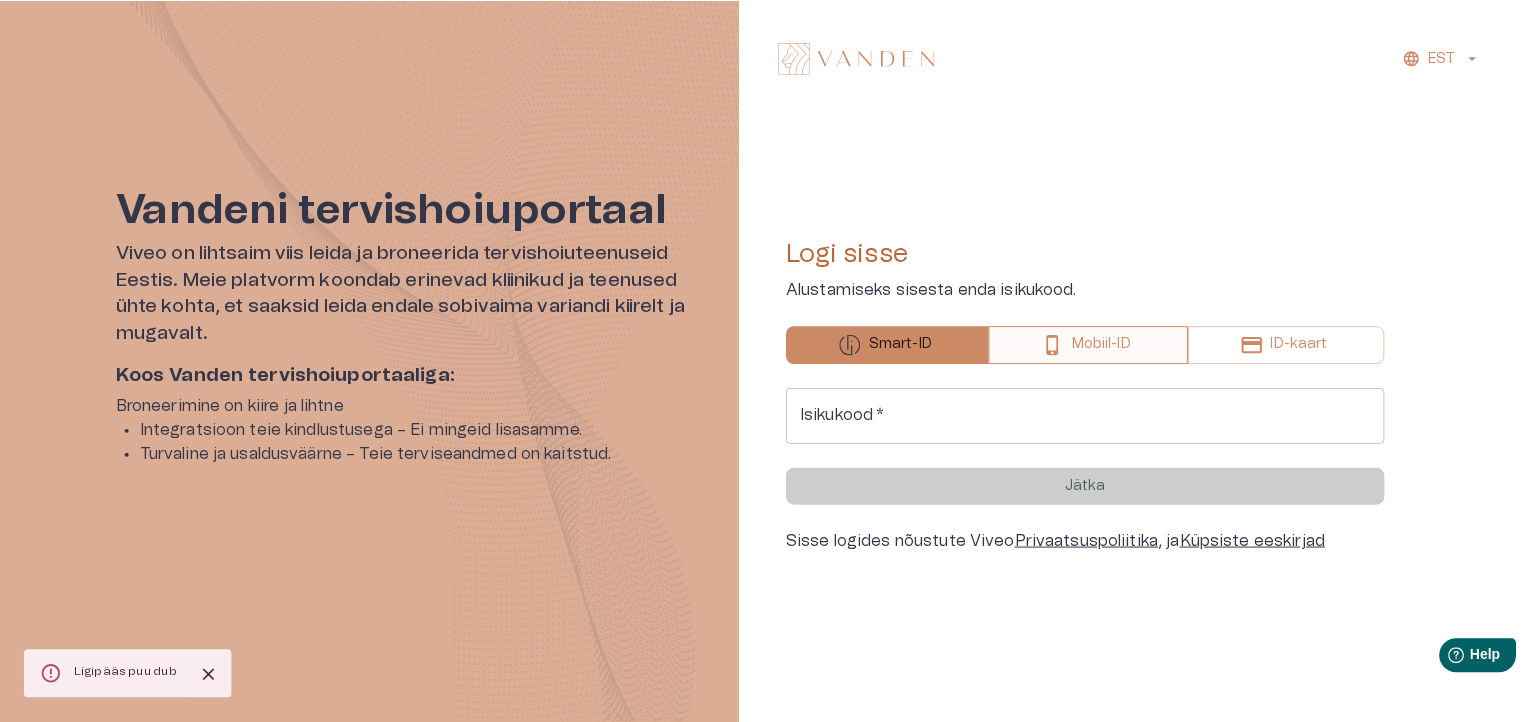scroll, scrollTop: 0, scrollLeft: 0, axis: both 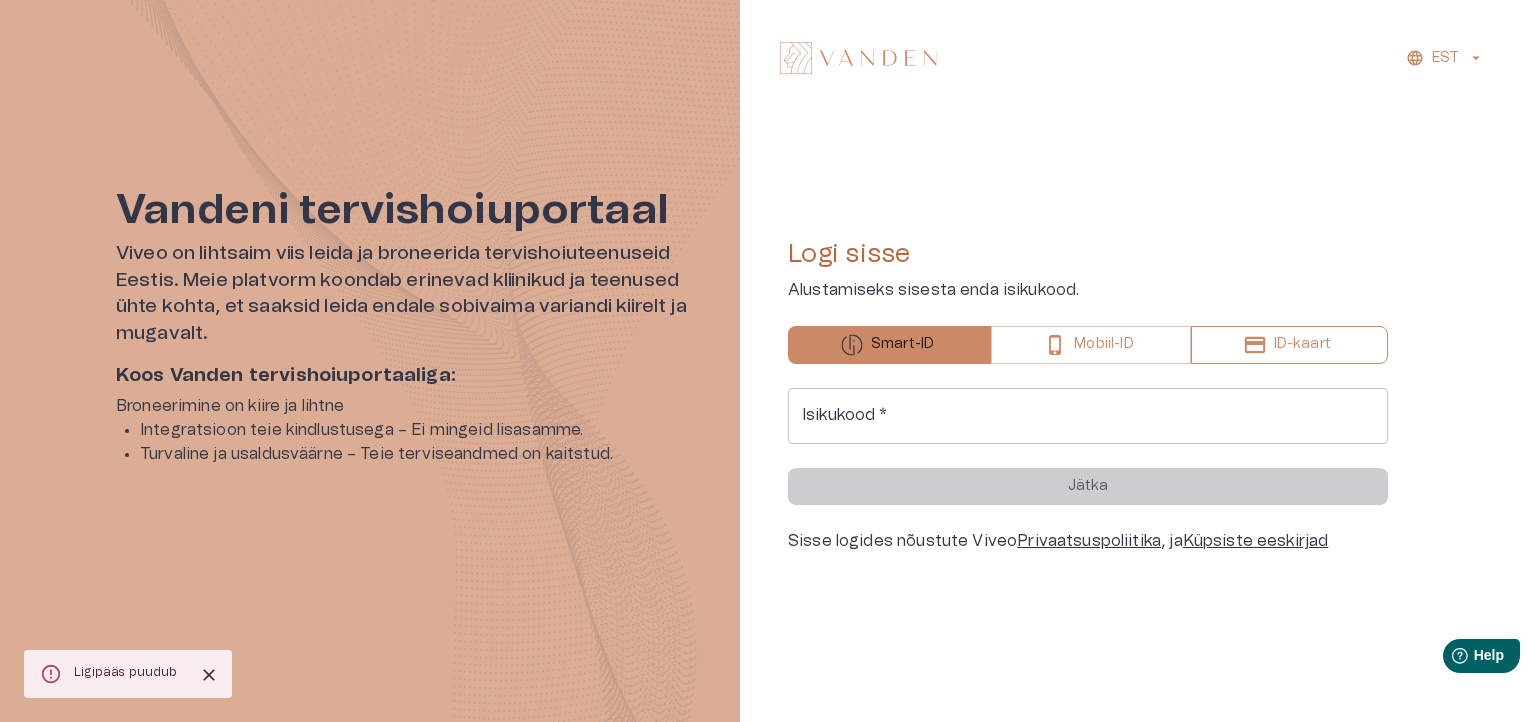 click on "ID-kaart" at bounding box center (1103, 344) 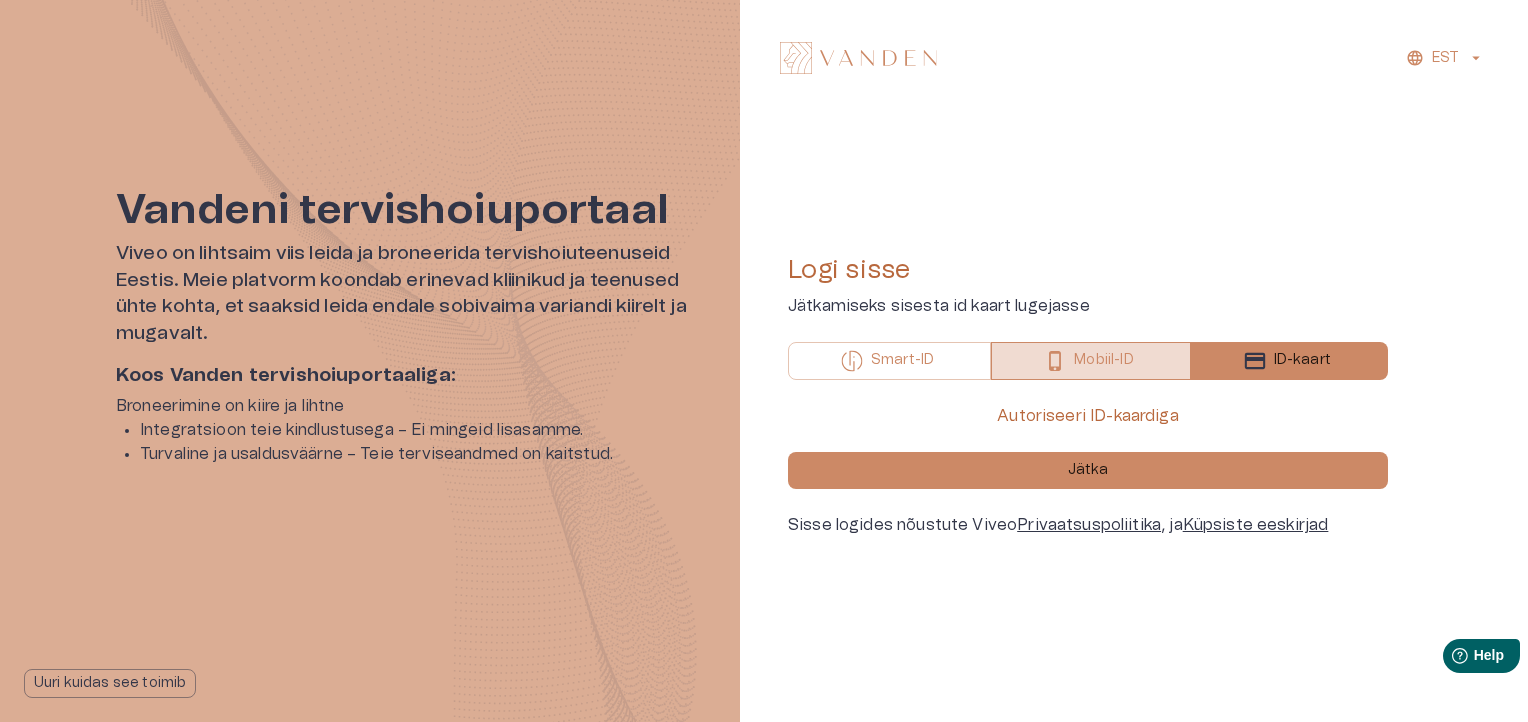 click on "Mobiil-ID" at bounding box center (902, 360) 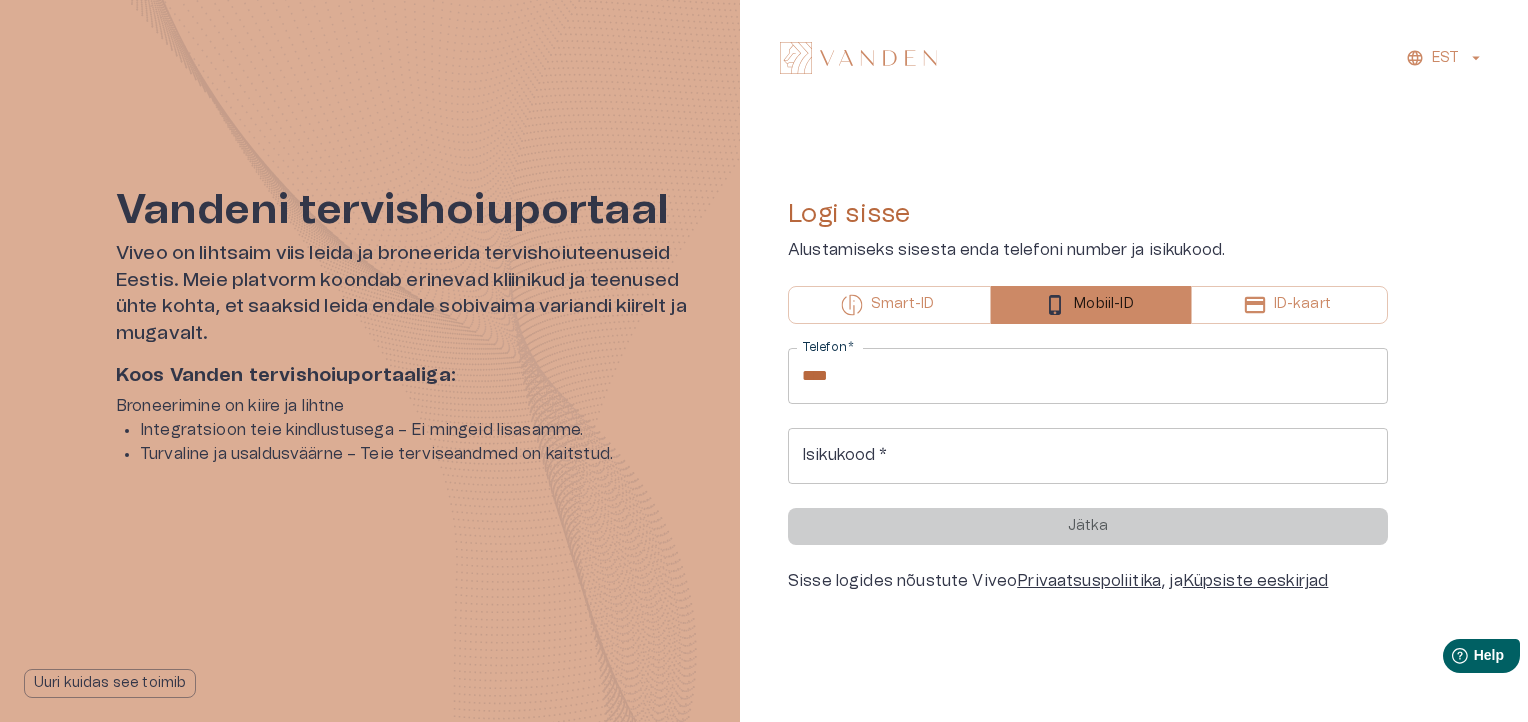 click on "****" at bounding box center [1088, 376] 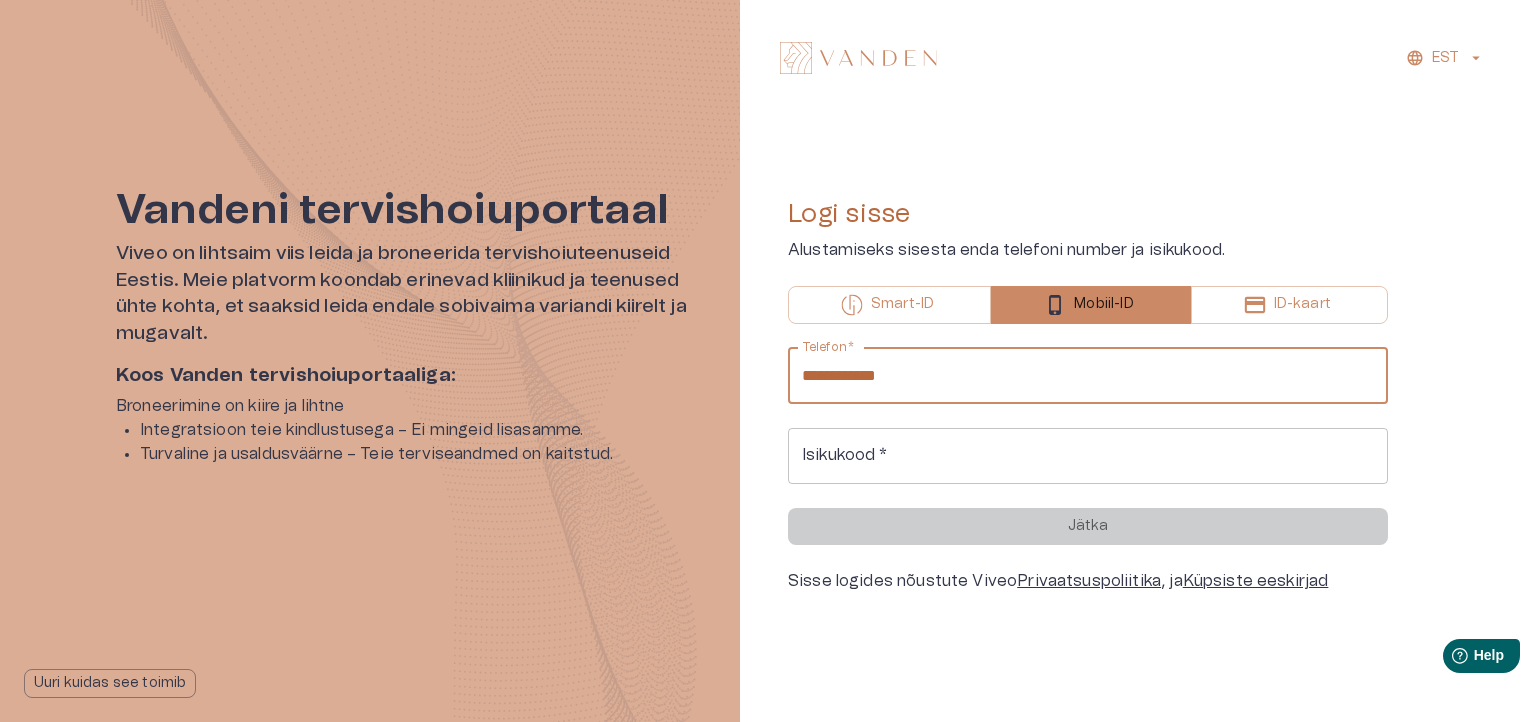 type on "**********" 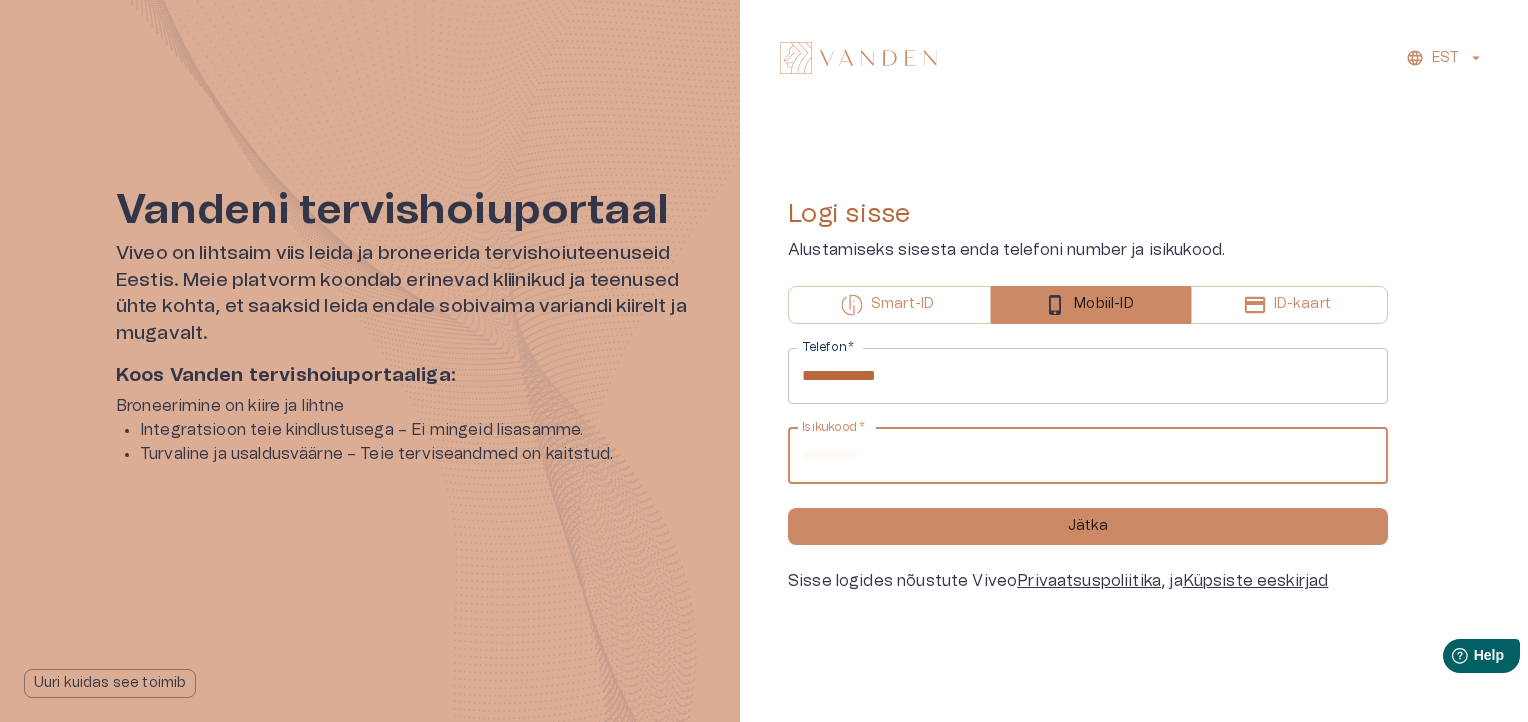 type on "**********" 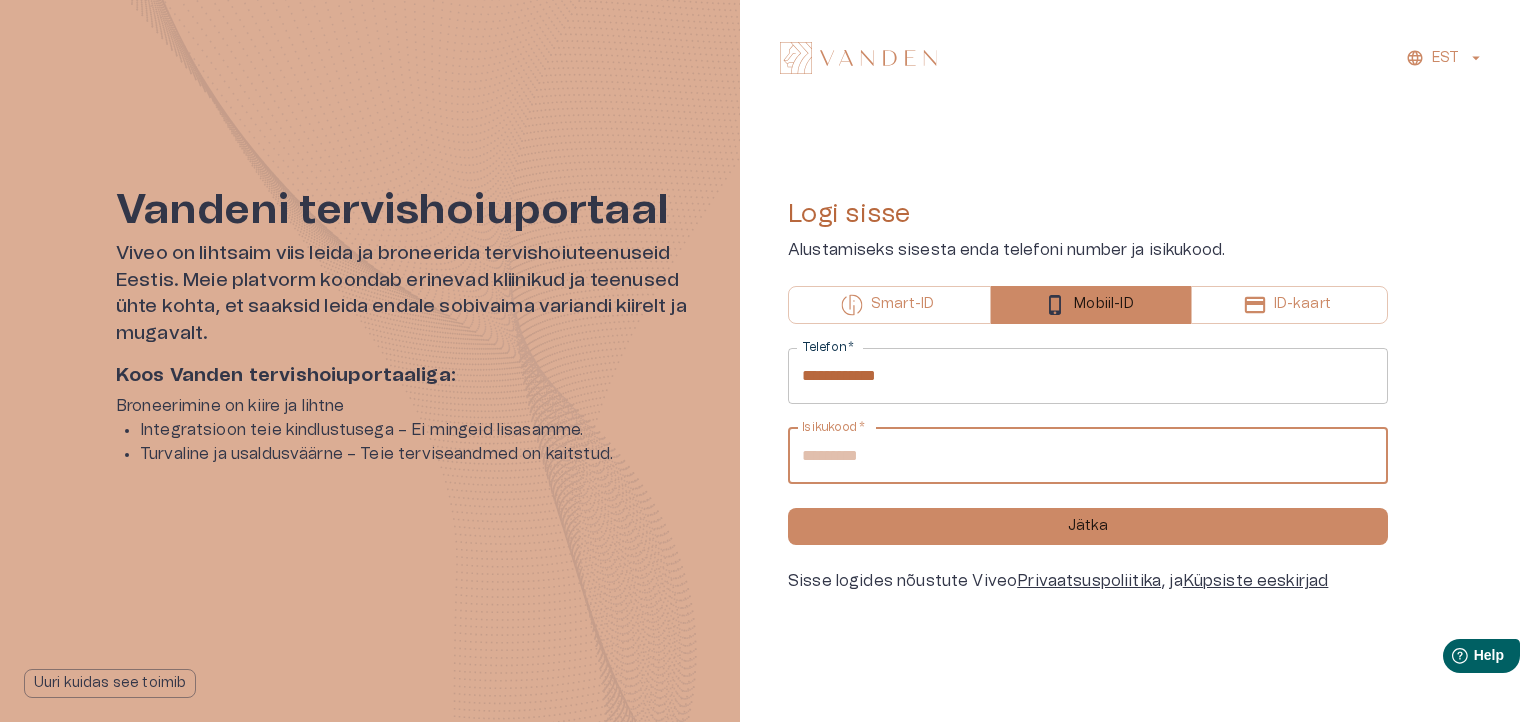 click on "Jätka" at bounding box center [1088, 526] 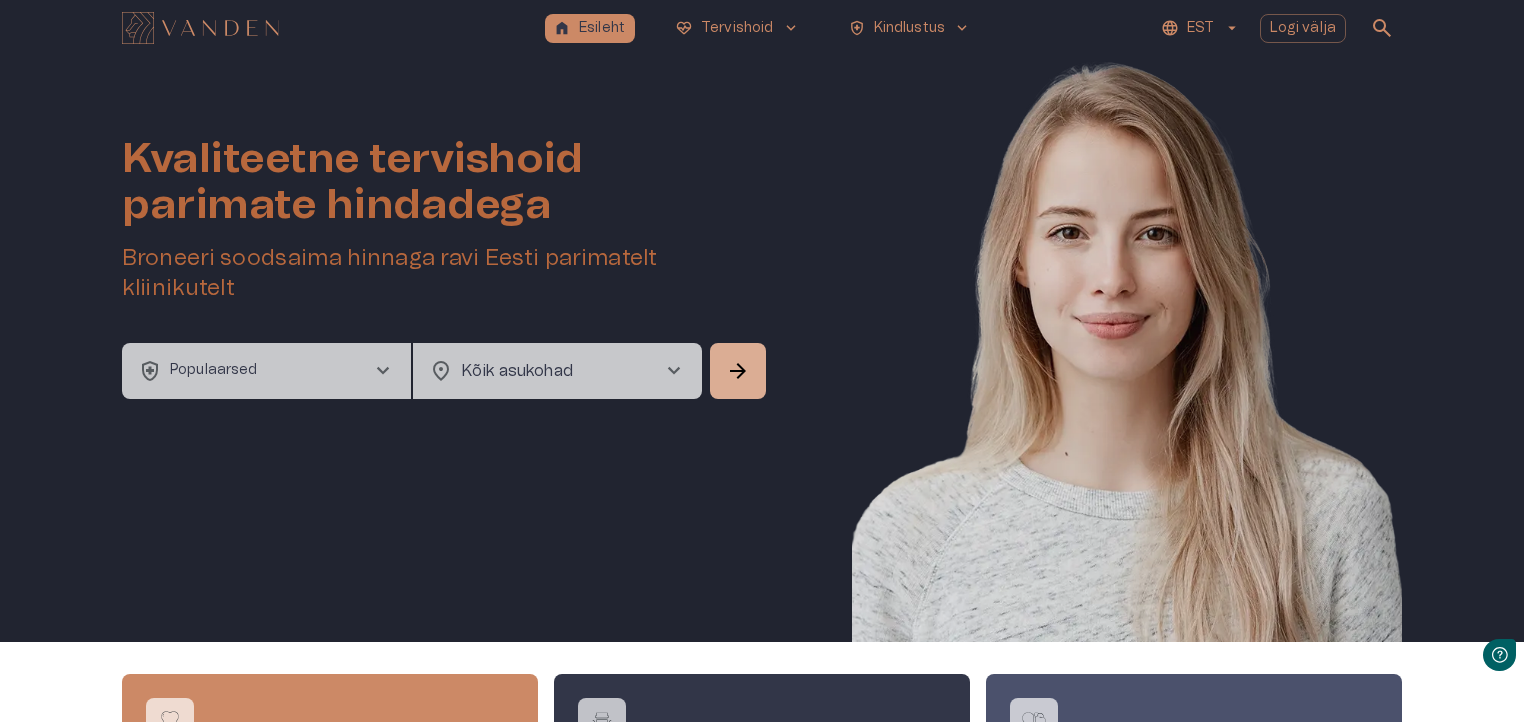scroll, scrollTop: 0, scrollLeft: 0, axis: both 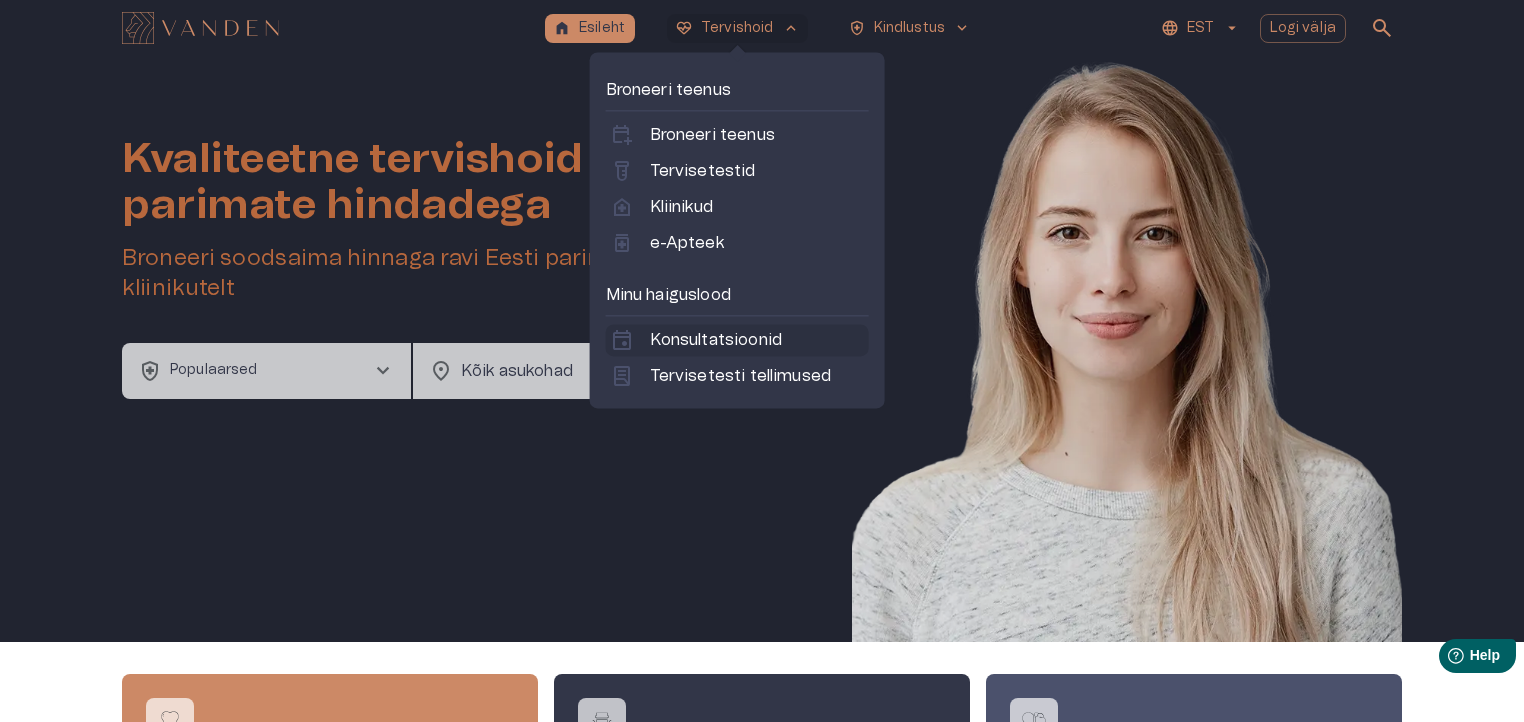 click on "Konsultatsioonid" at bounding box center [716, 340] 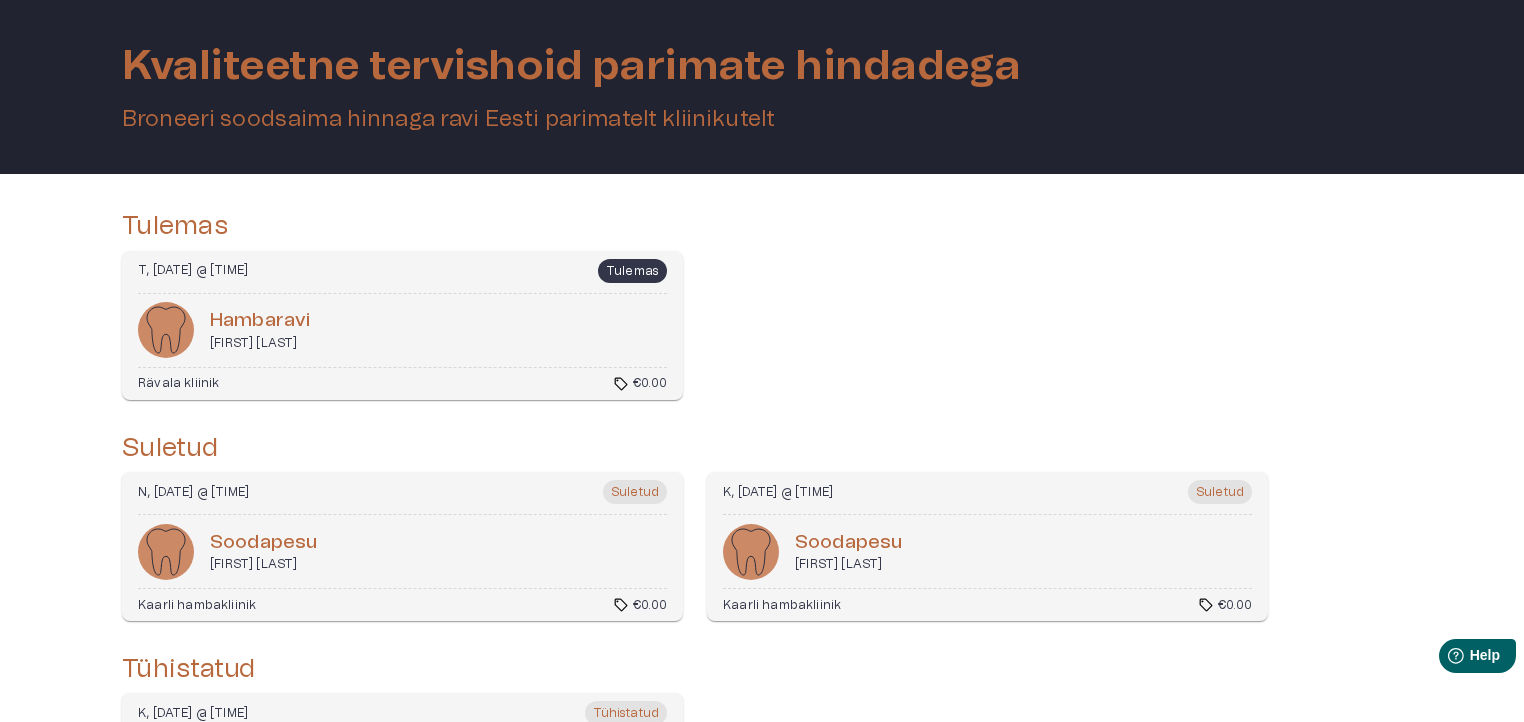 scroll, scrollTop: 0, scrollLeft: 0, axis: both 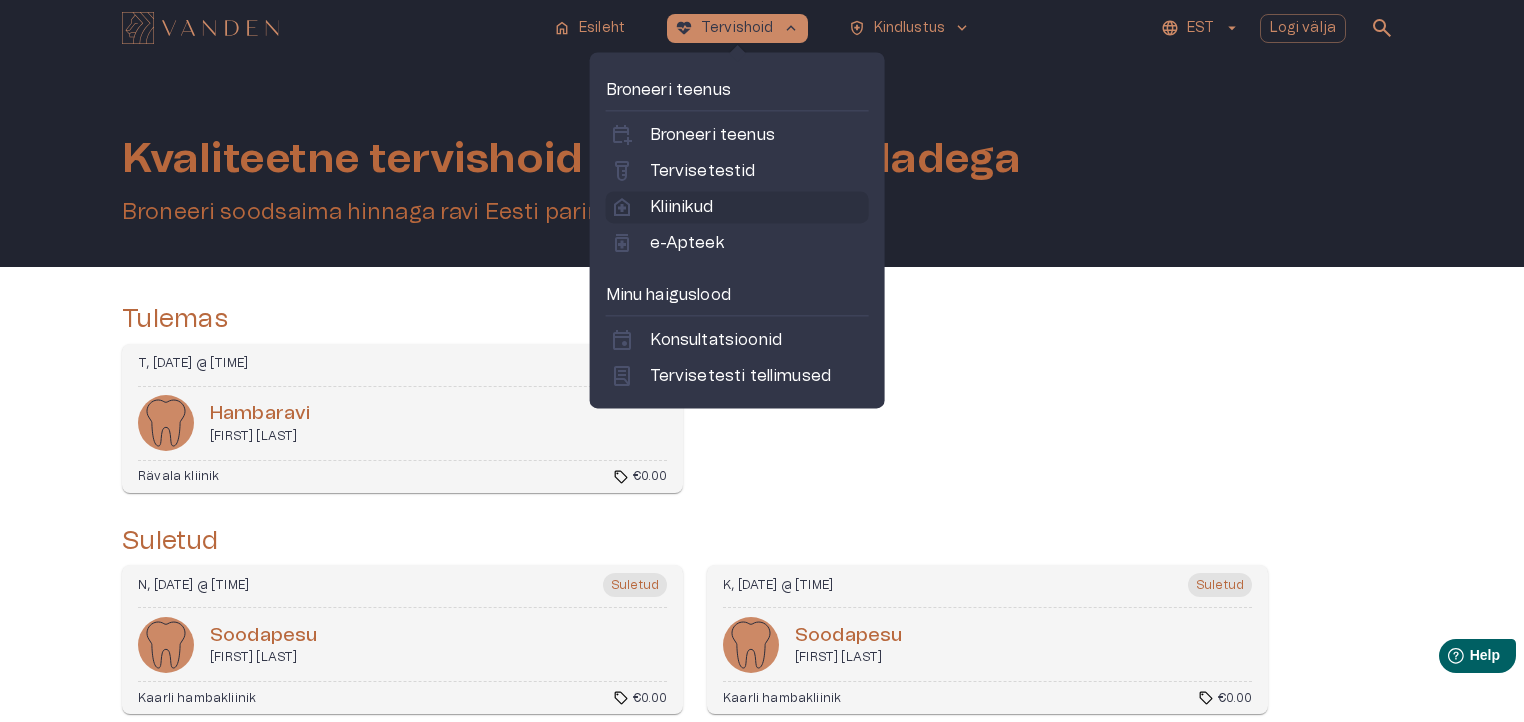 click on "Kliinikud" at bounding box center (681, 207) 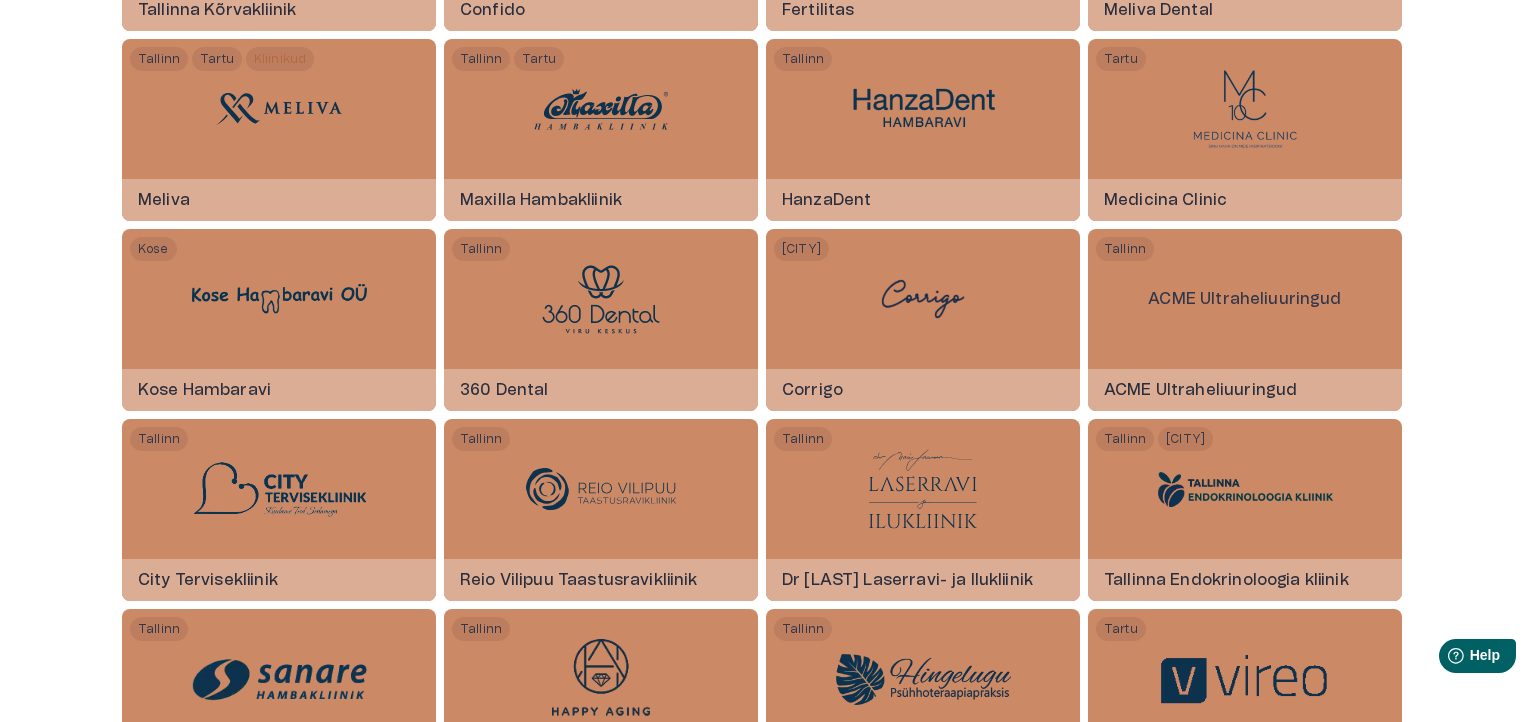 scroll, scrollTop: 667, scrollLeft: 0, axis: vertical 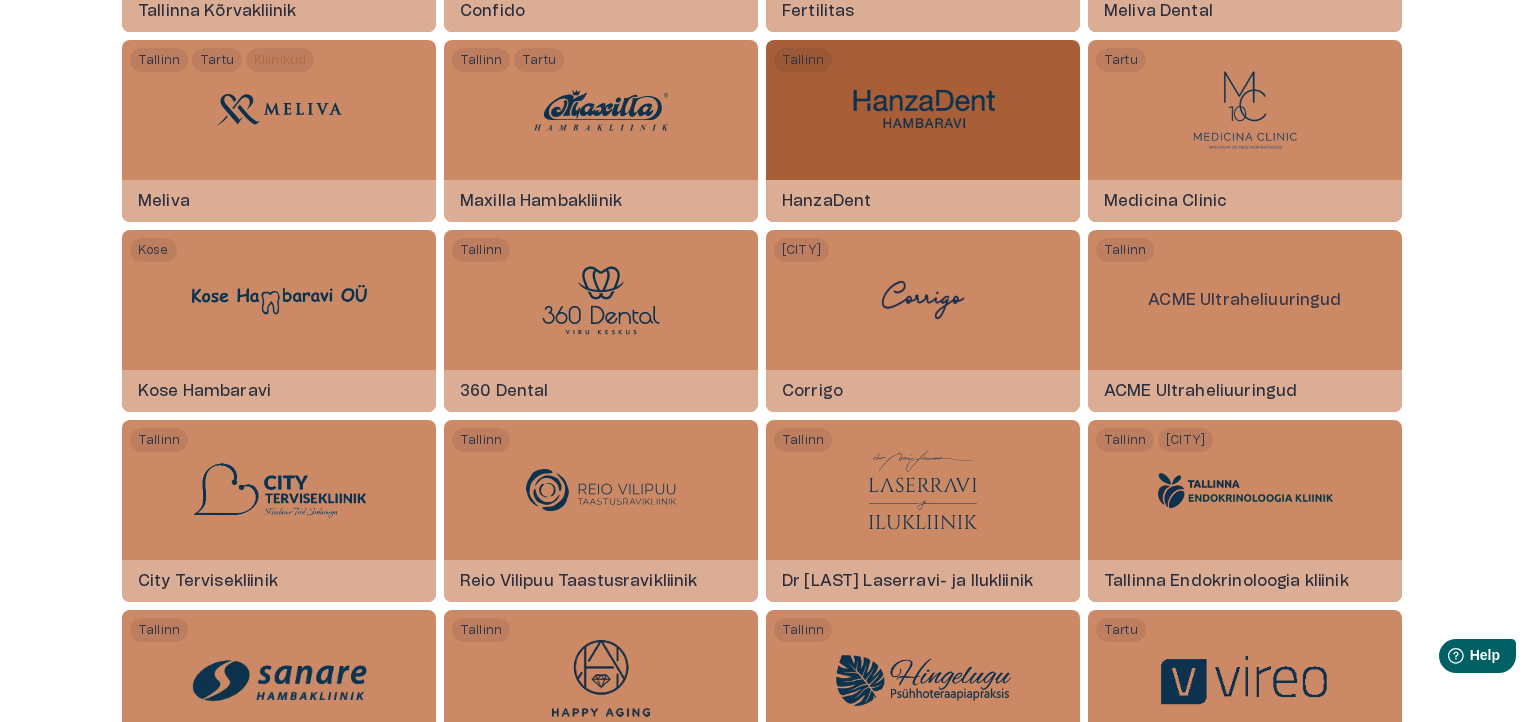 click at bounding box center [923, 110] 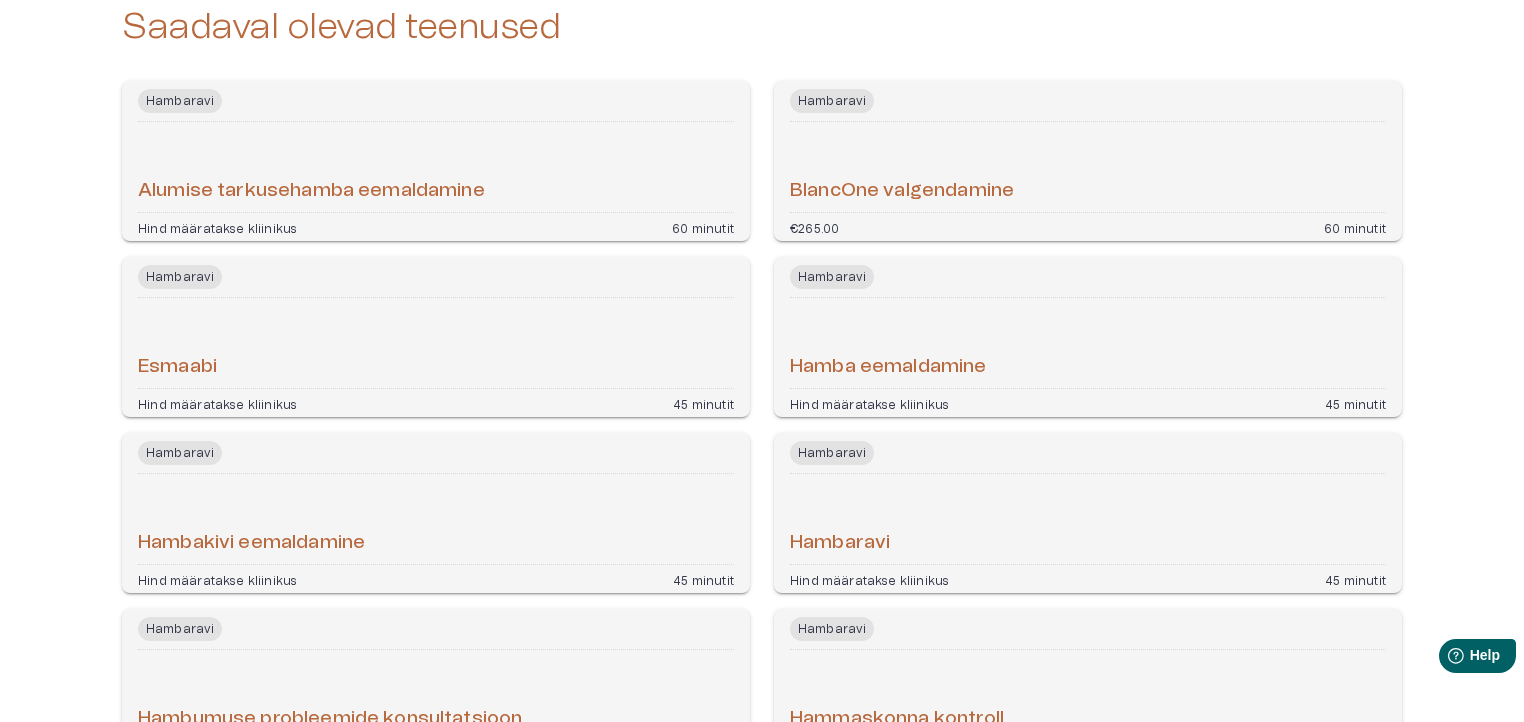 scroll, scrollTop: 539, scrollLeft: 0, axis: vertical 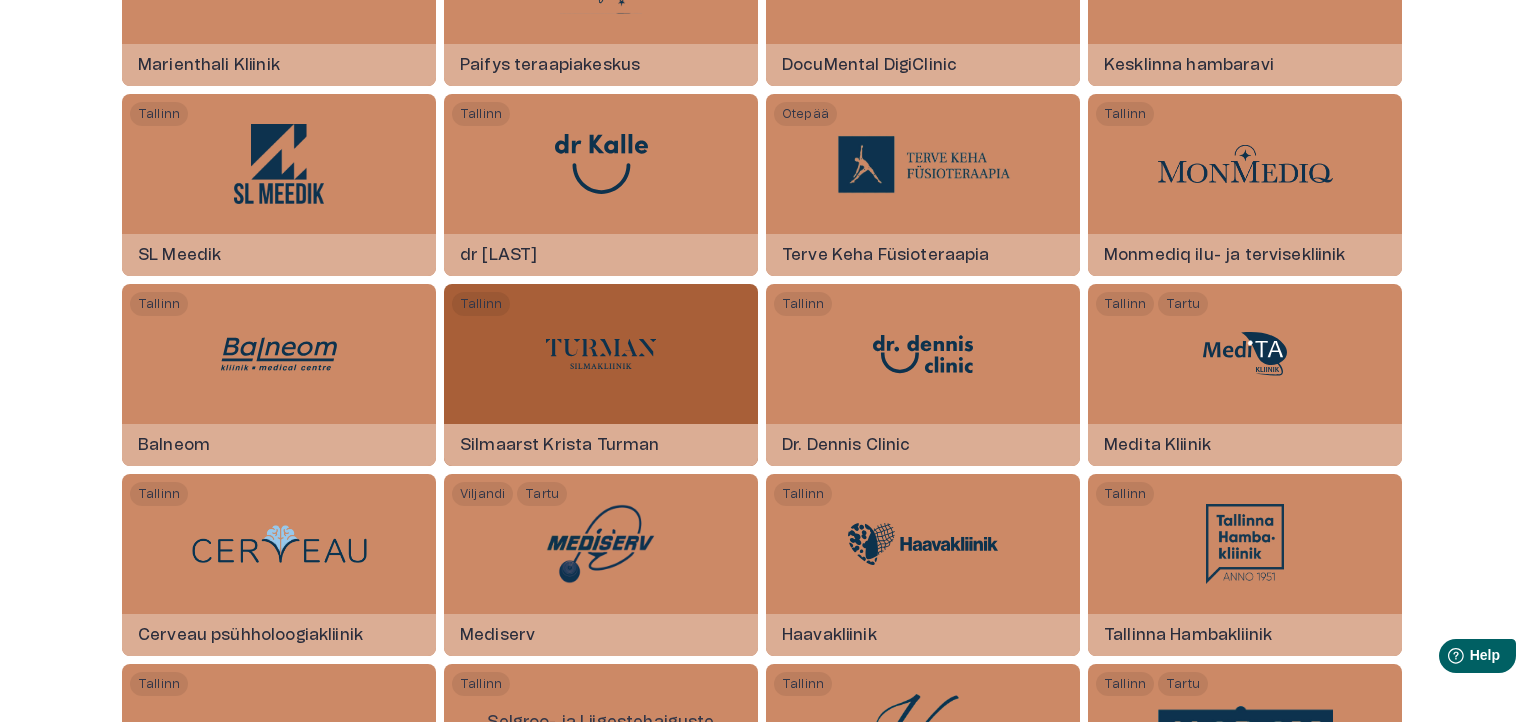 click at bounding box center (601, 354) 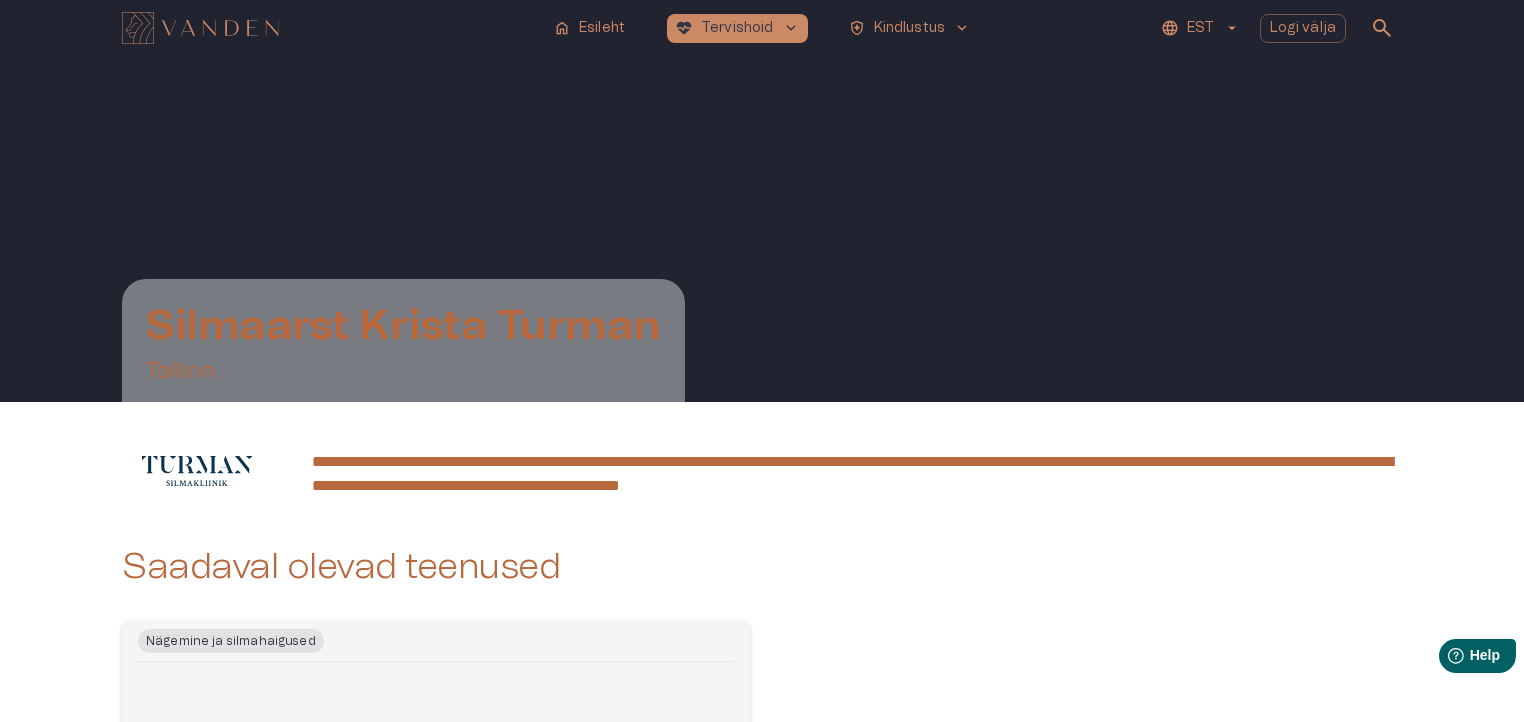 scroll, scrollTop: 180, scrollLeft: 0, axis: vertical 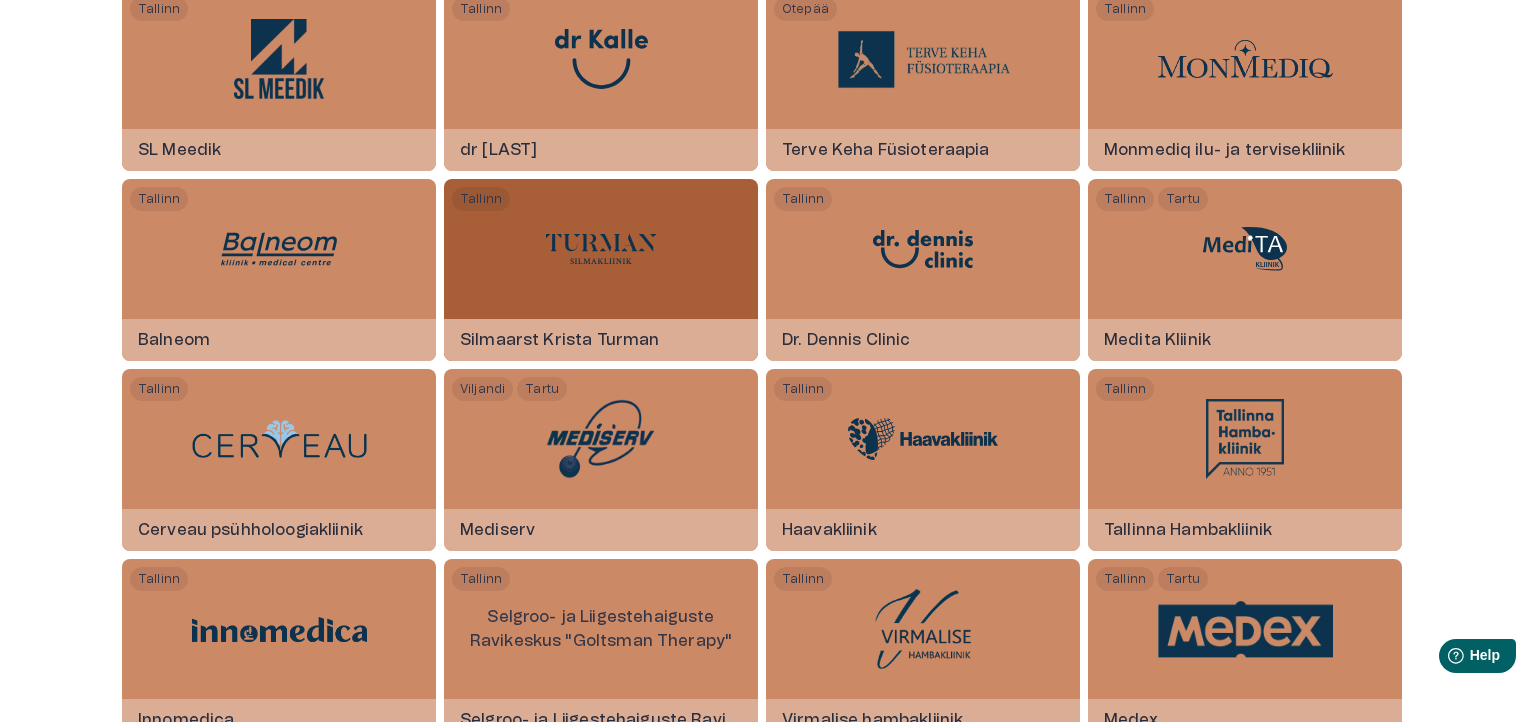 click at bounding box center (601, 249) 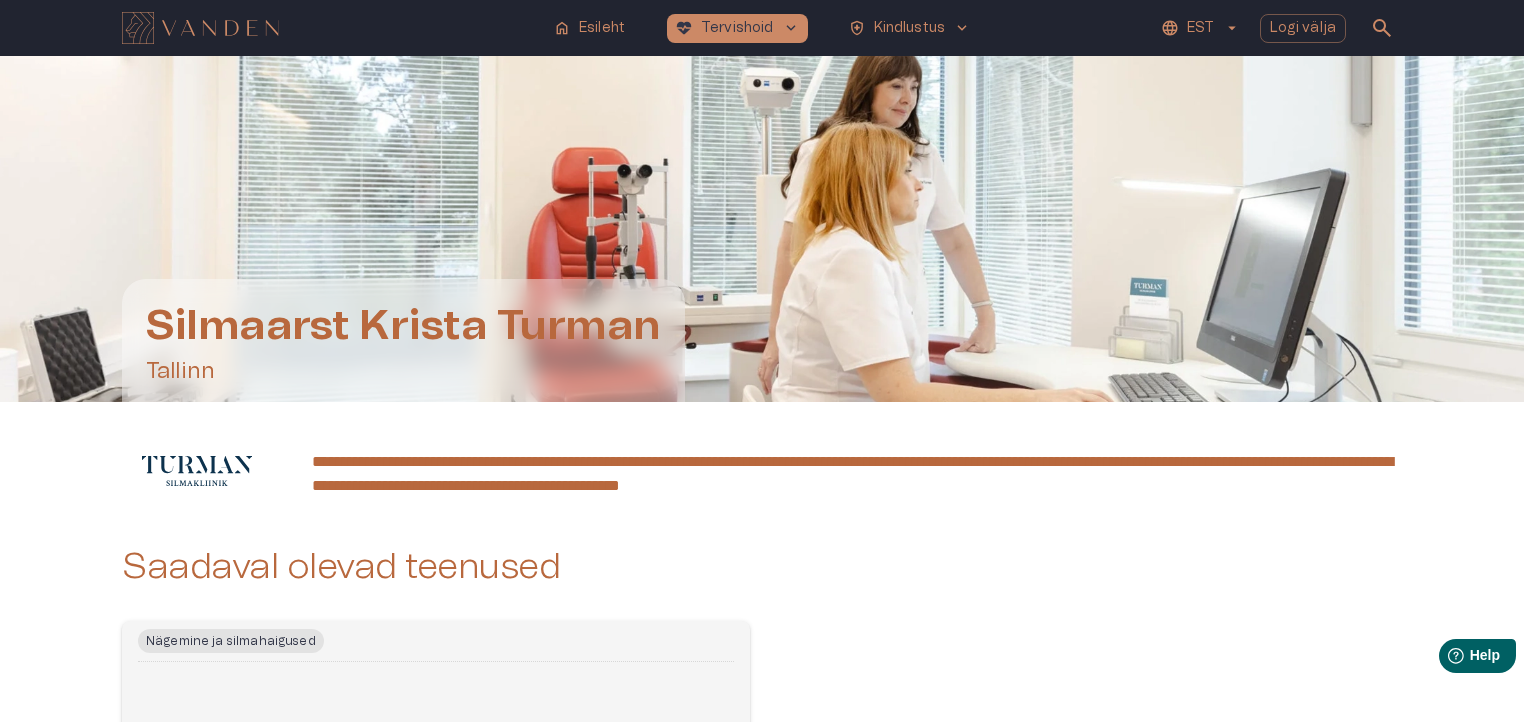 scroll, scrollTop: 180, scrollLeft: 0, axis: vertical 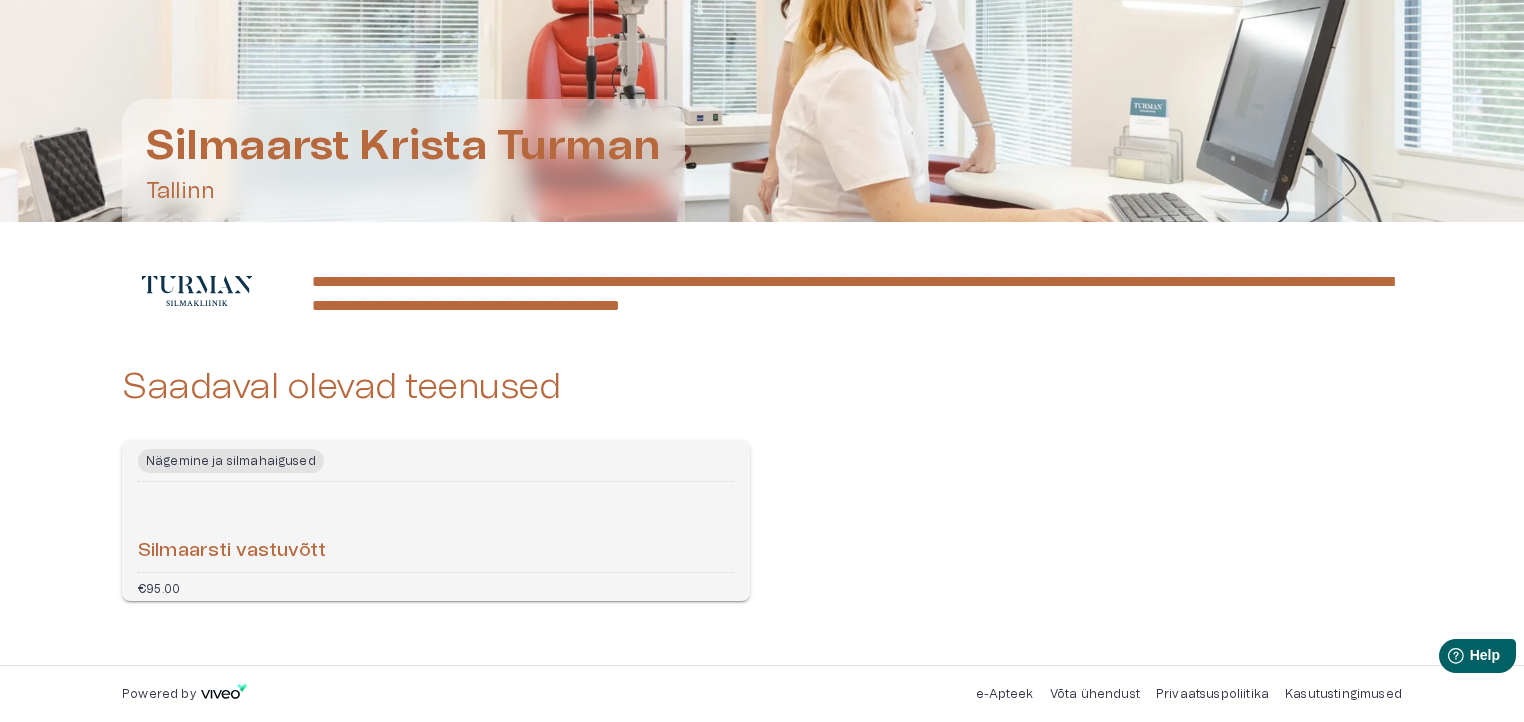 click on "Silmaarsti vastuvõtt" at bounding box center [436, 527] 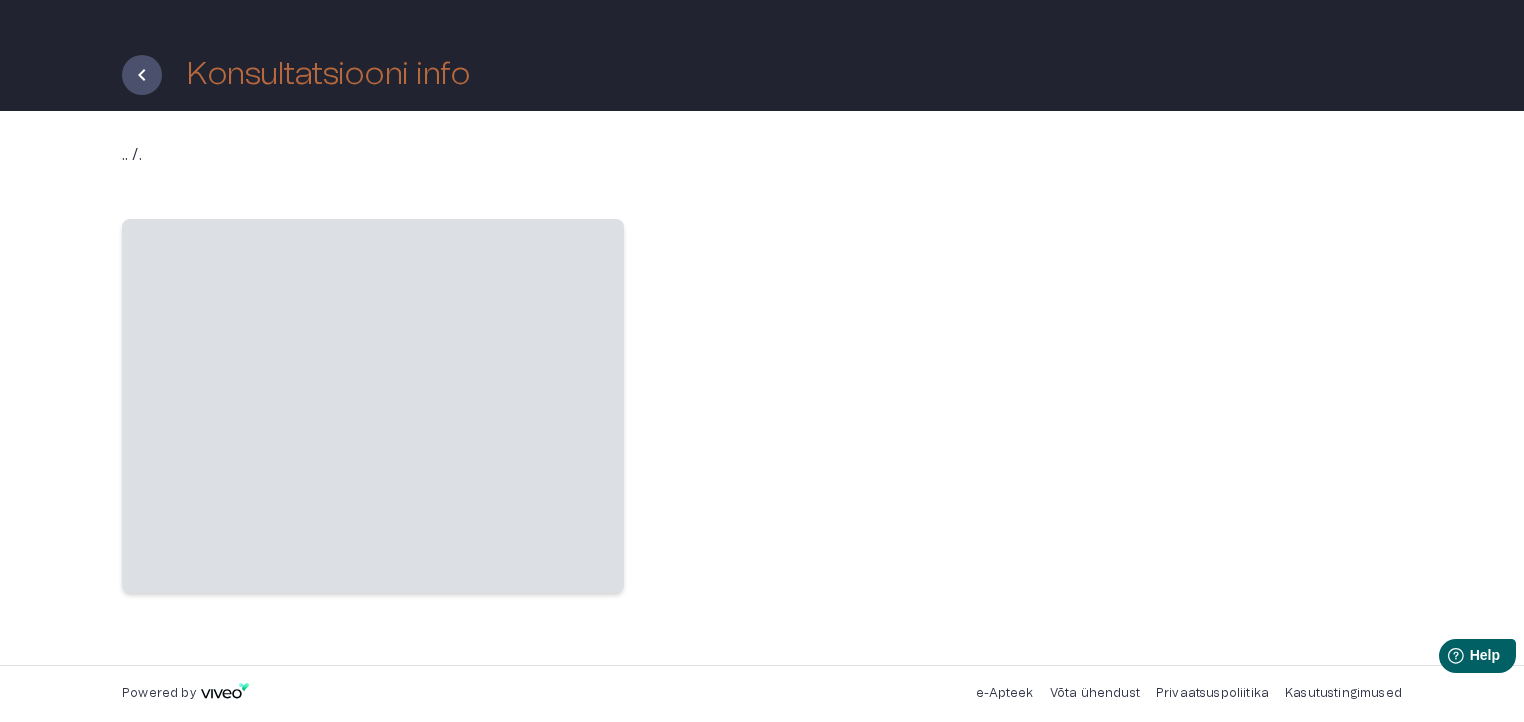 scroll, scrollTop: 0, scrollLeft: 0, axis: both 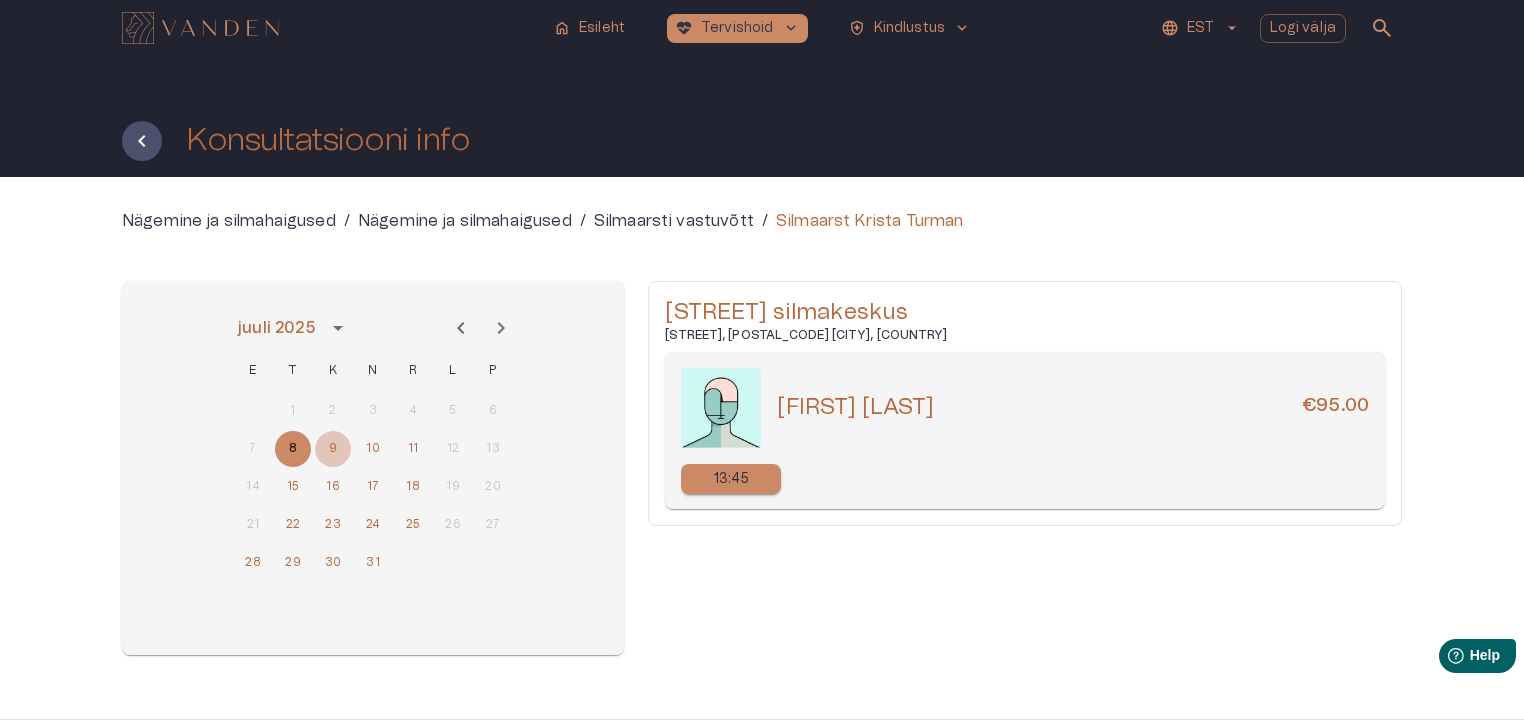 click on "9" at bounding box center (333, 411) 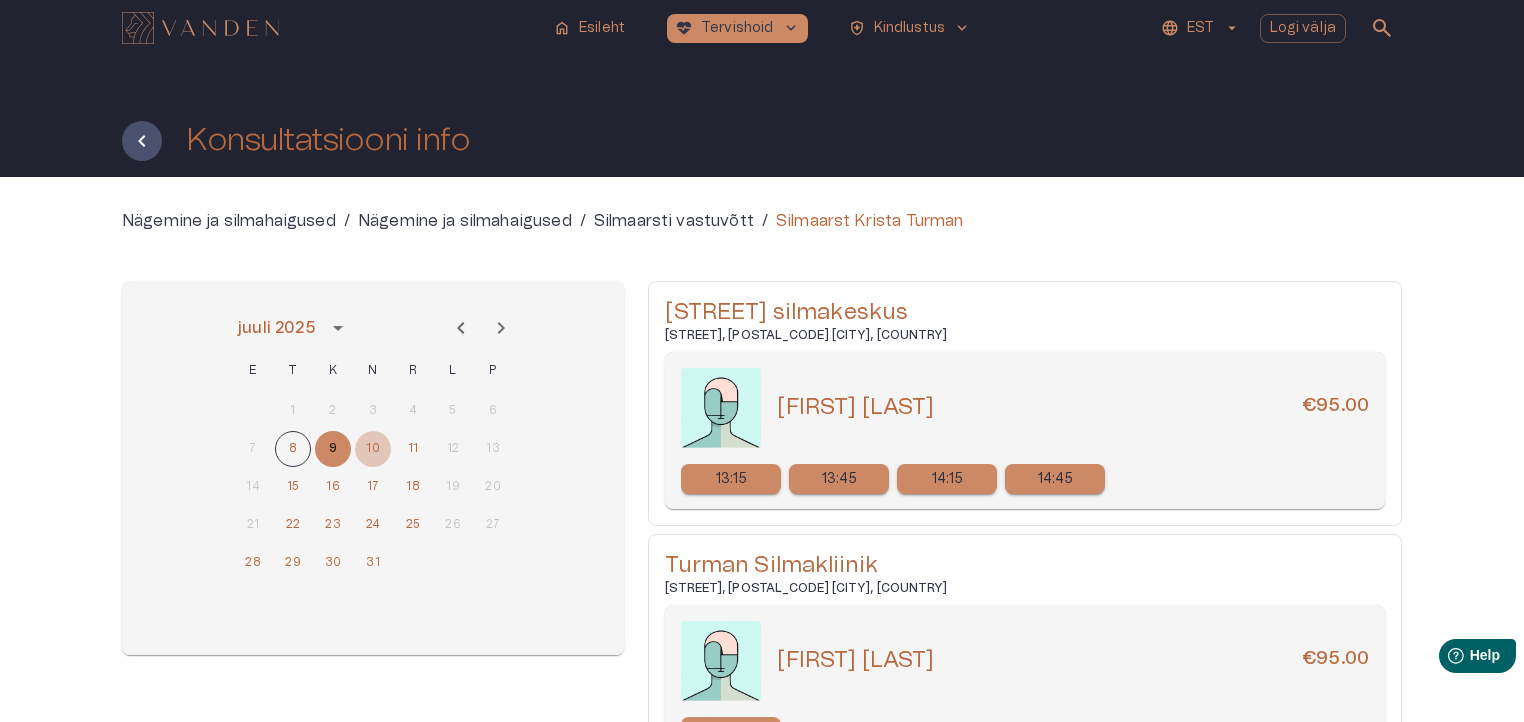 click on "10" at bounding box center [373, 411] 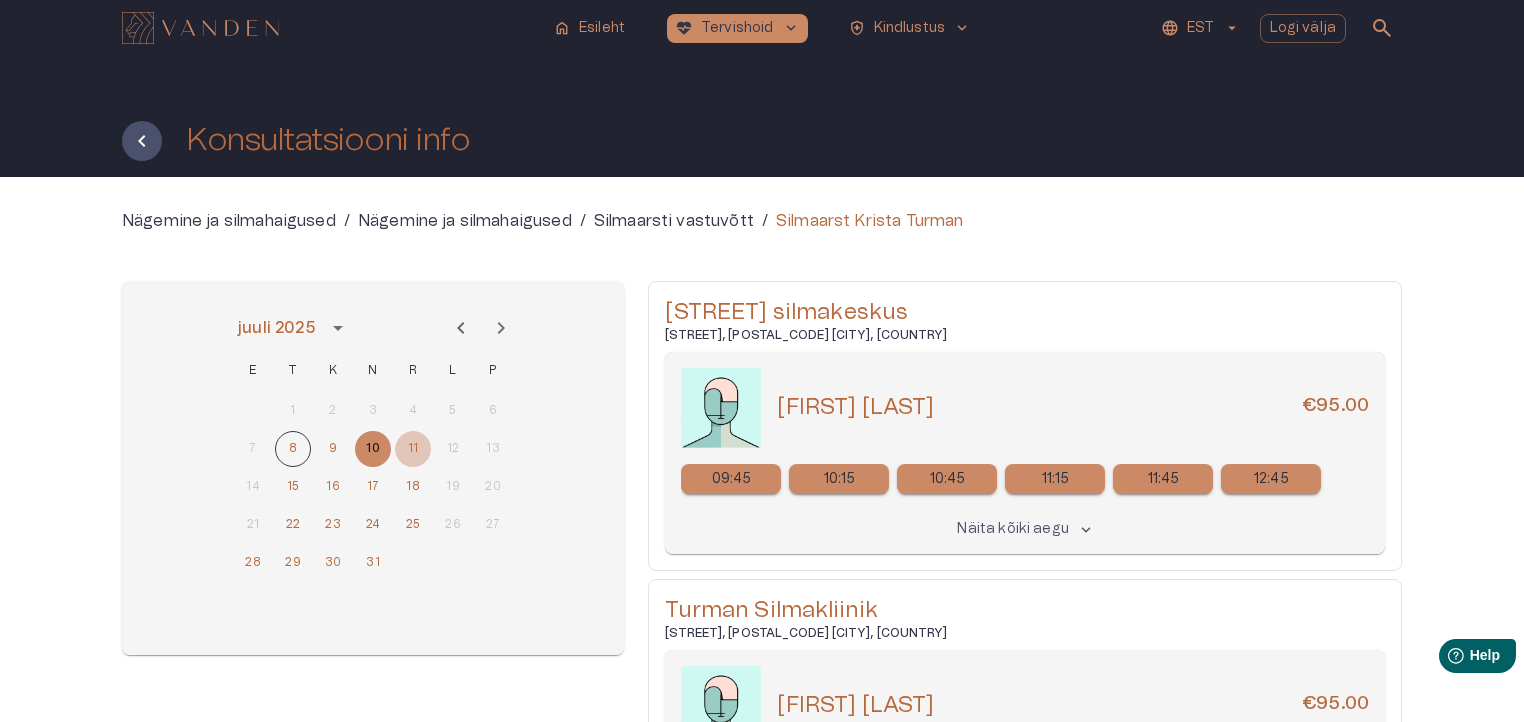 click on "11" at bounding box center [413, 411] 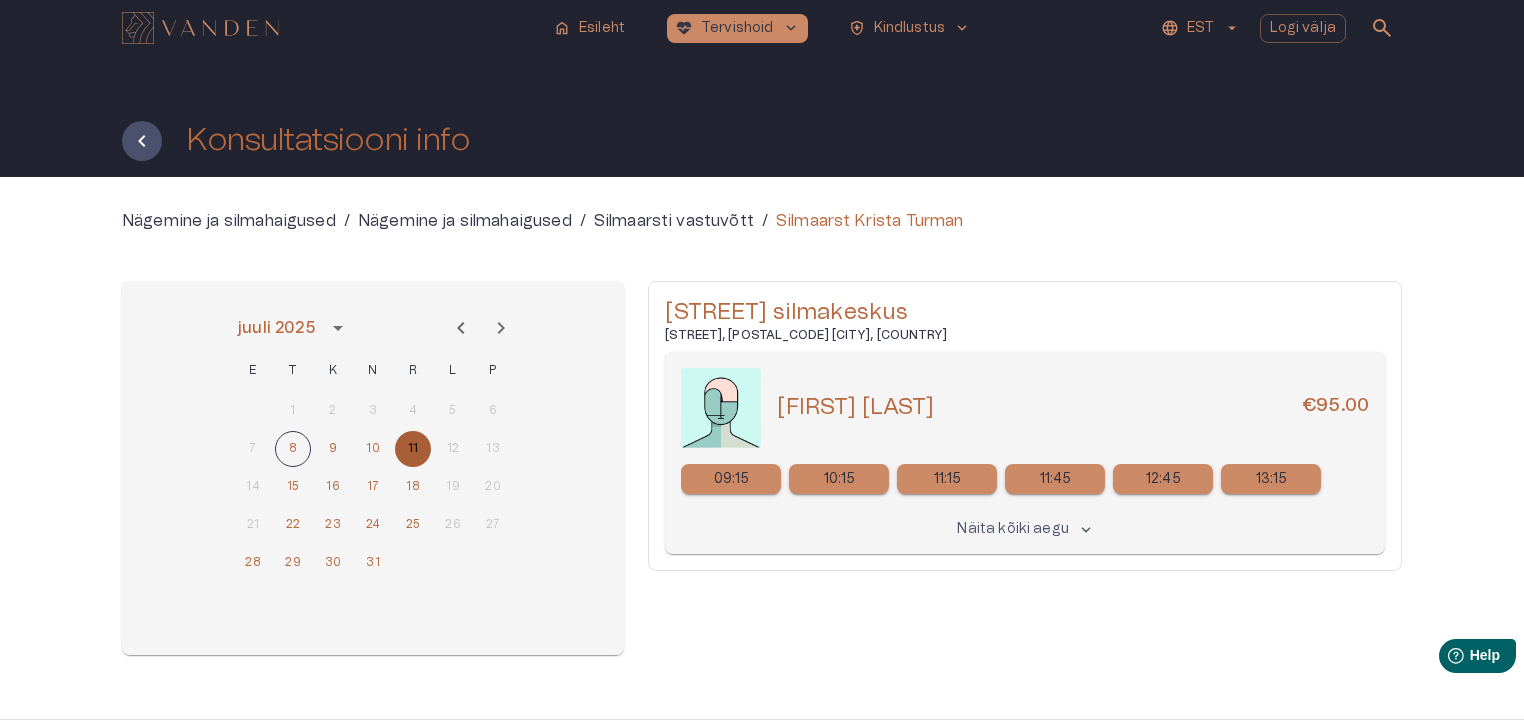 scroll, scrollTop: 53, scrollLeft: 0, axis: vertical 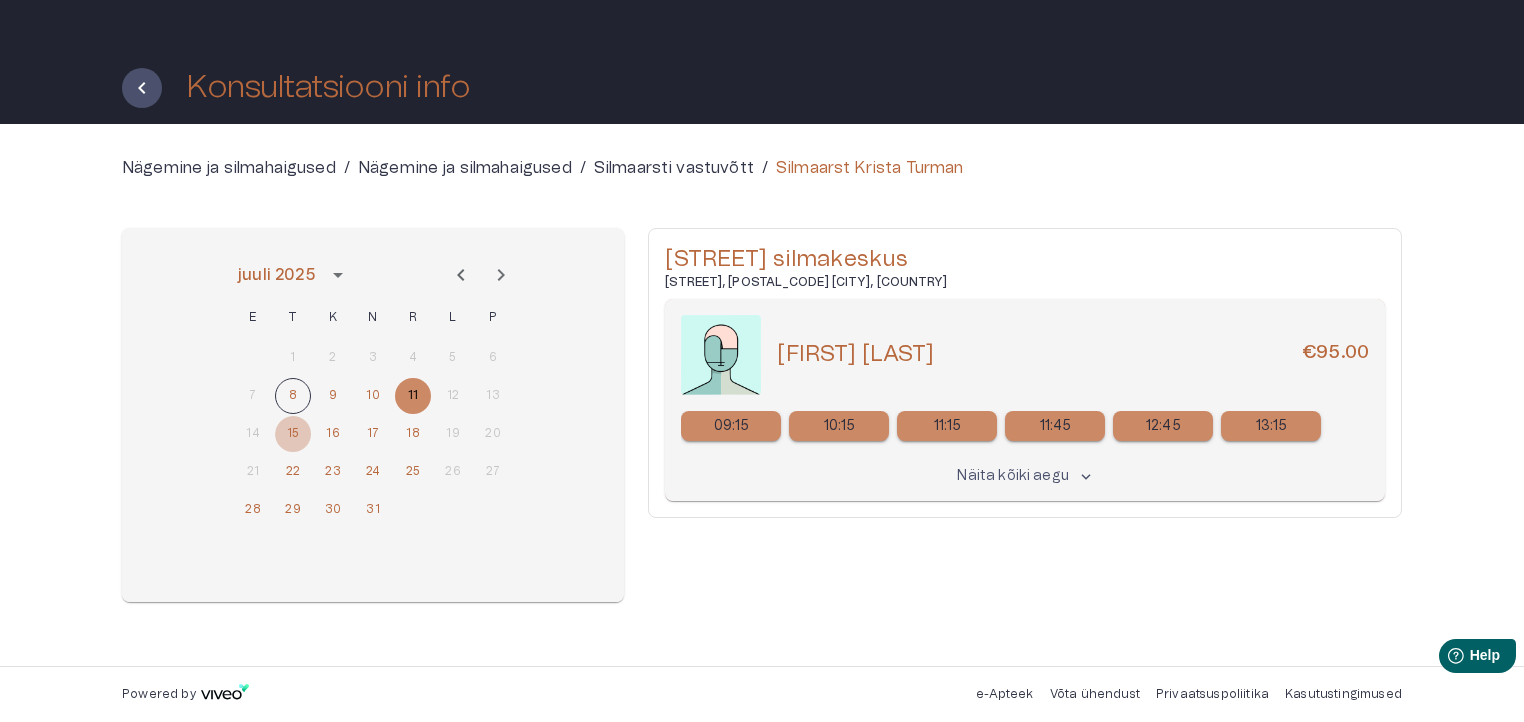 click on "15" at bounding box center (293, 358) 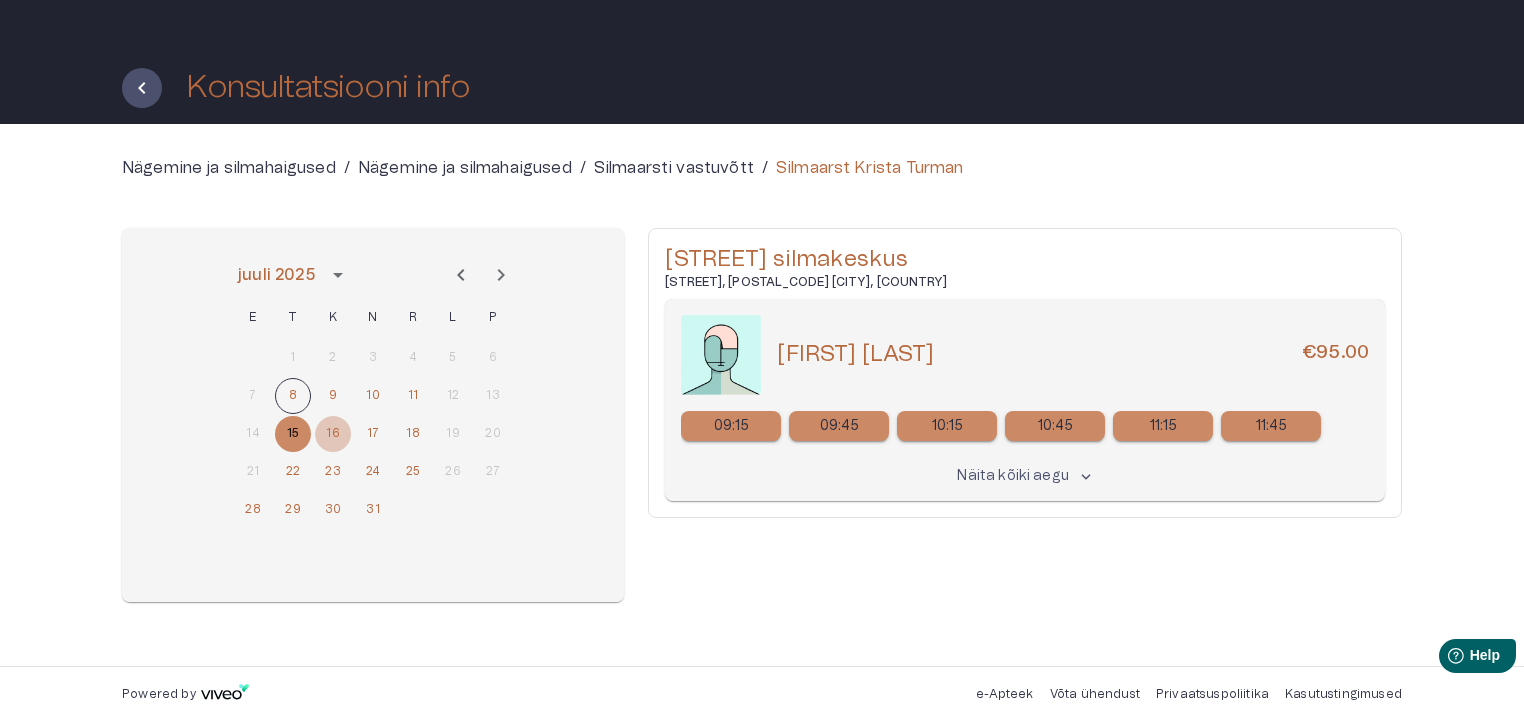 click on "16" at bounding box center (333, 358) 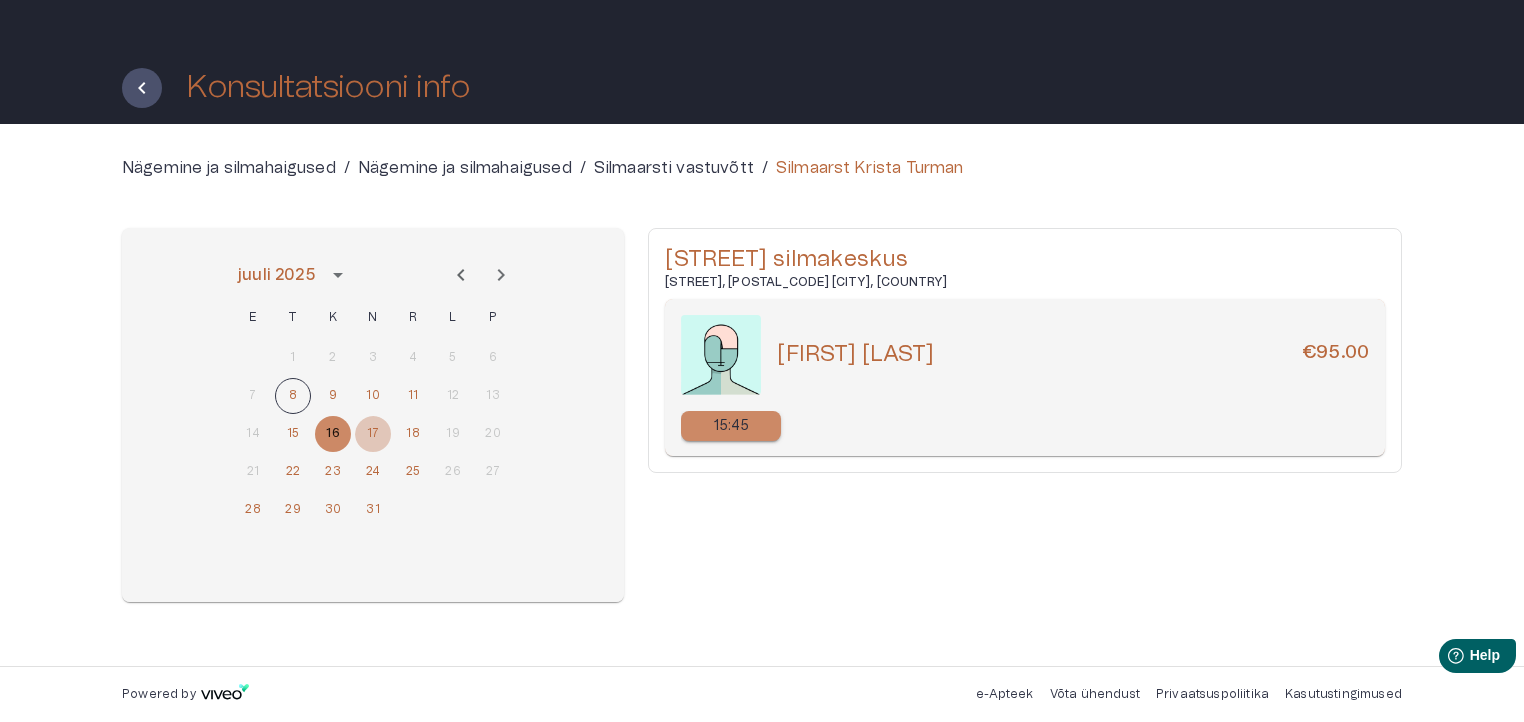 click on "17" at bounding box center [373, 358] 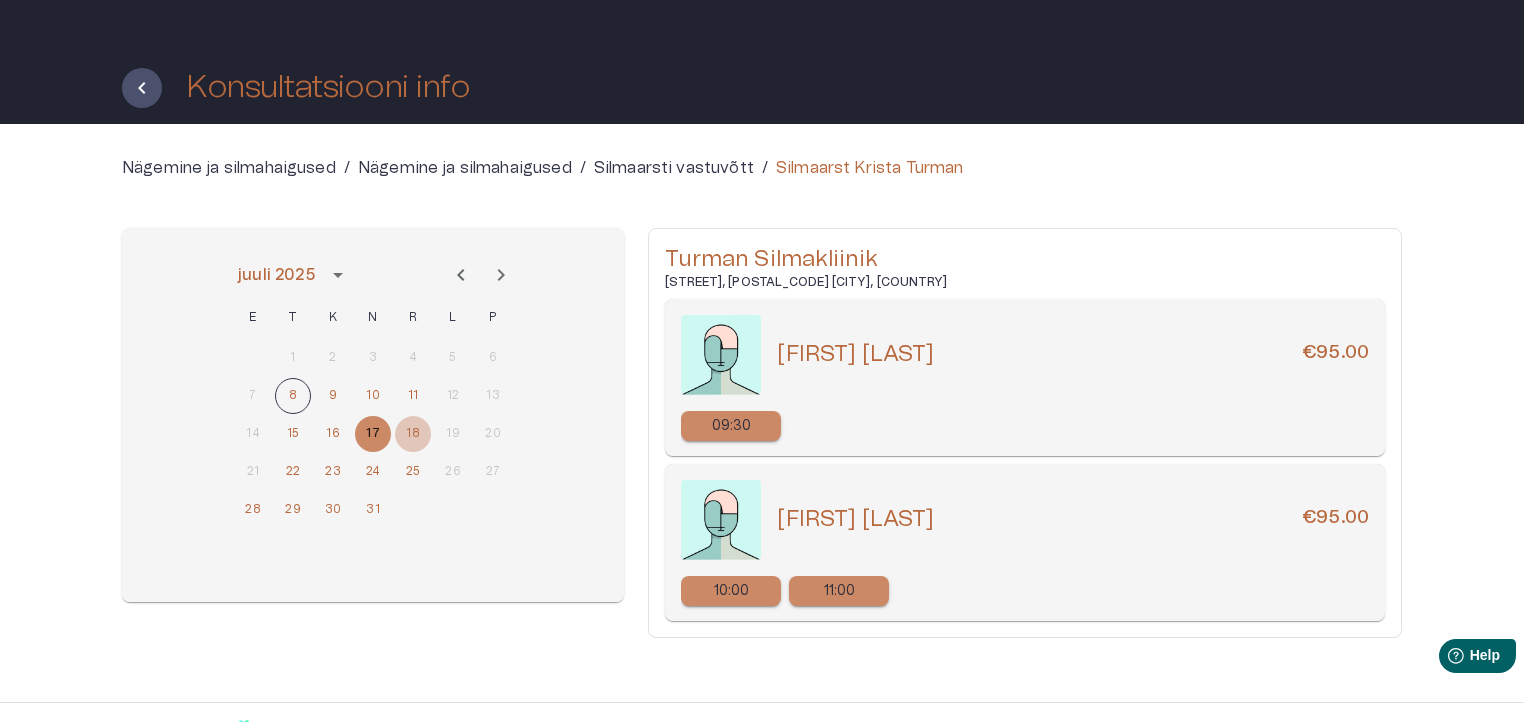 click on "18" at bounding box center [413, 358] 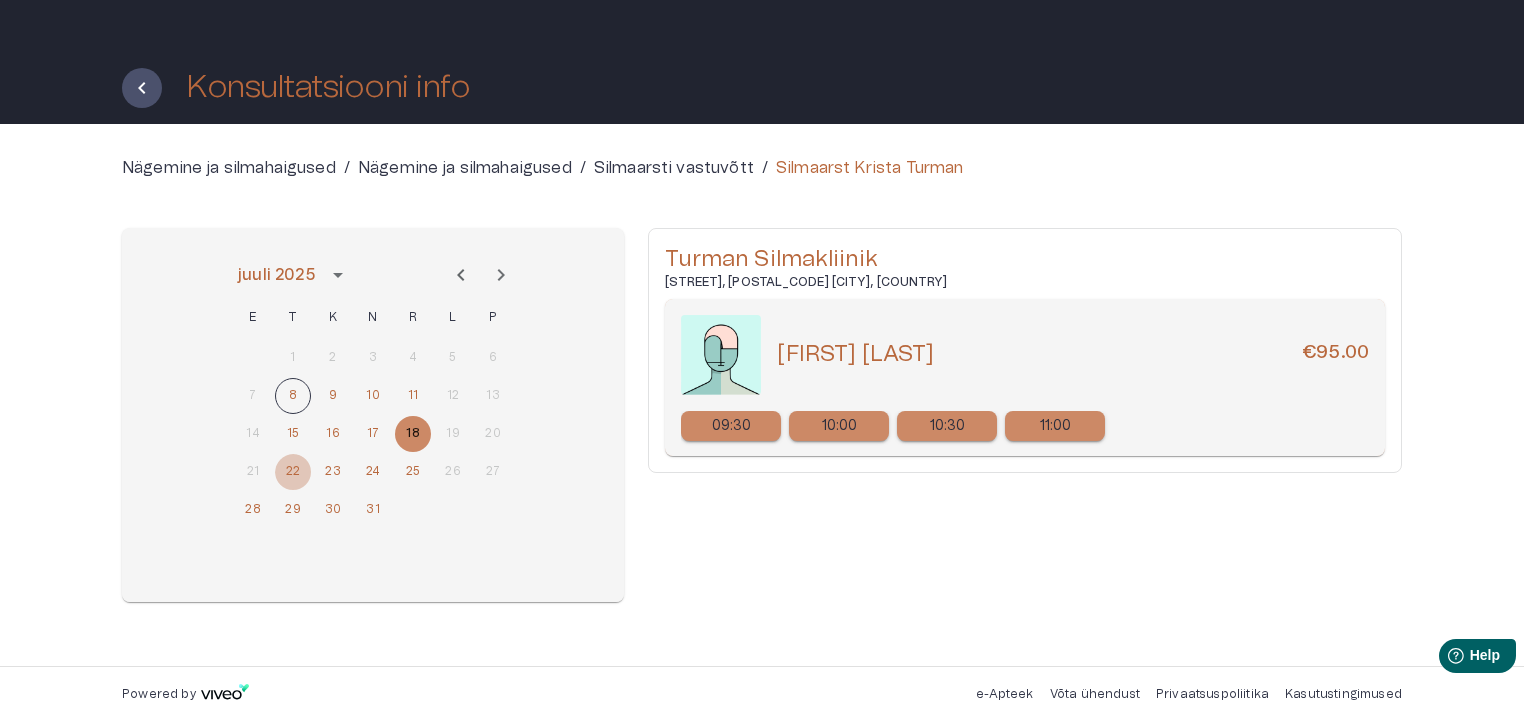 click on "22" at bounding box center (293, 358) 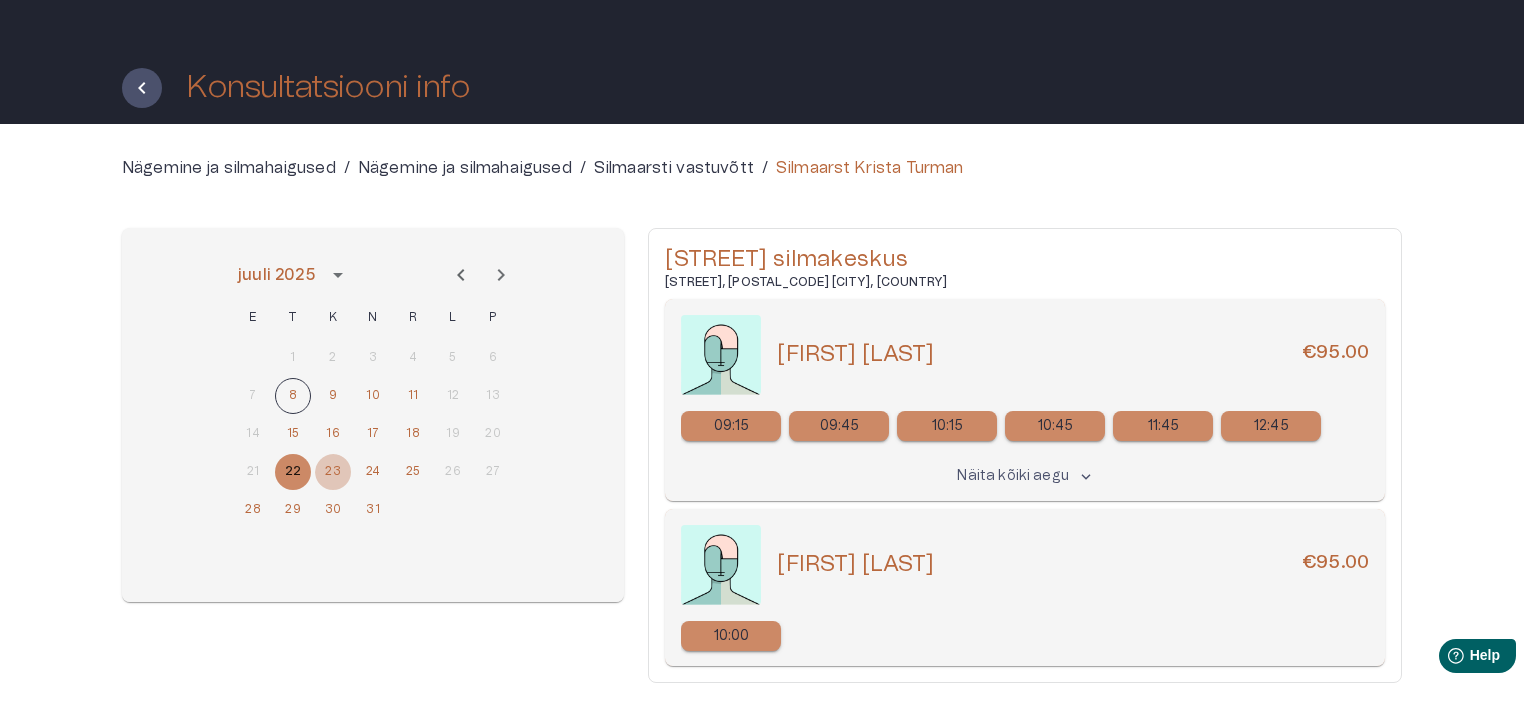 click on "23" at bounding box center (333, 358) 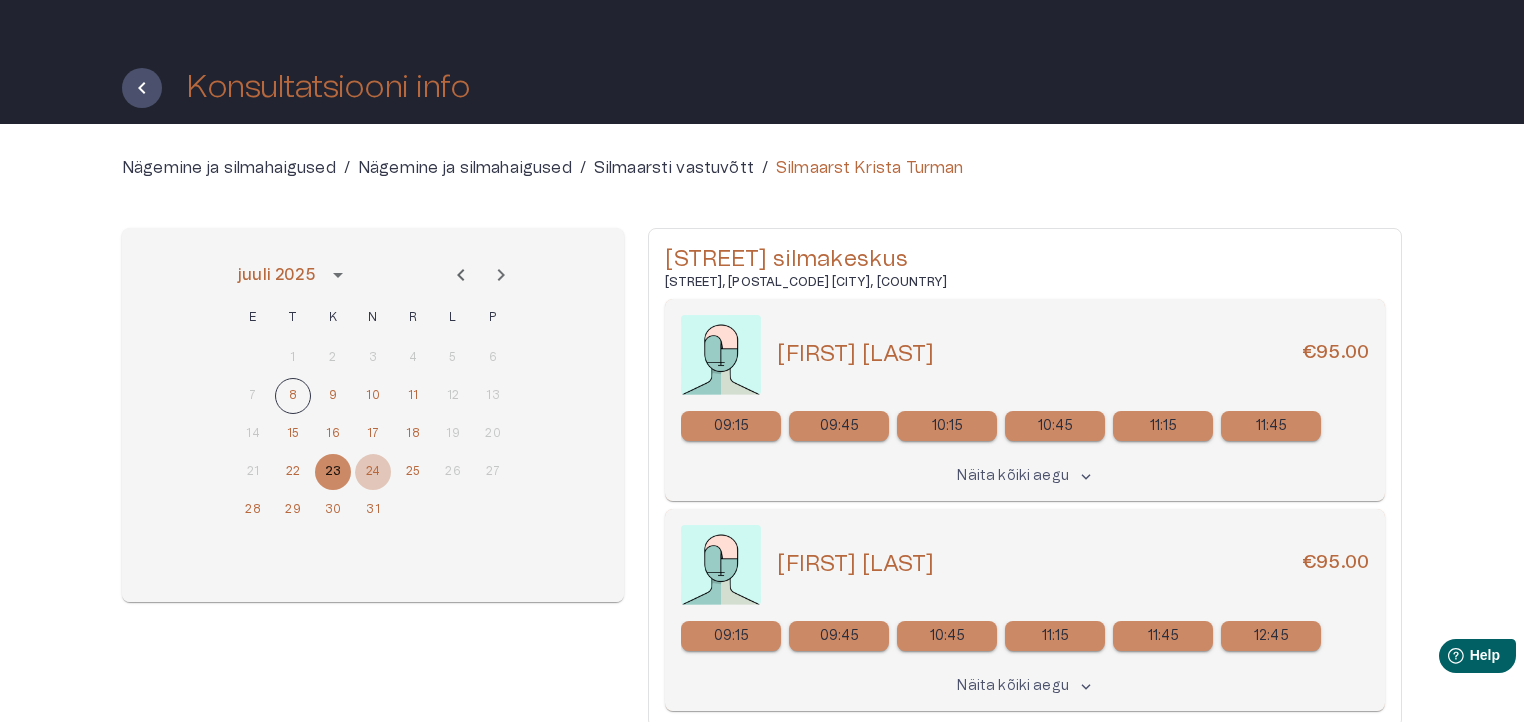 click on "24" at bounding box center (373, 358) 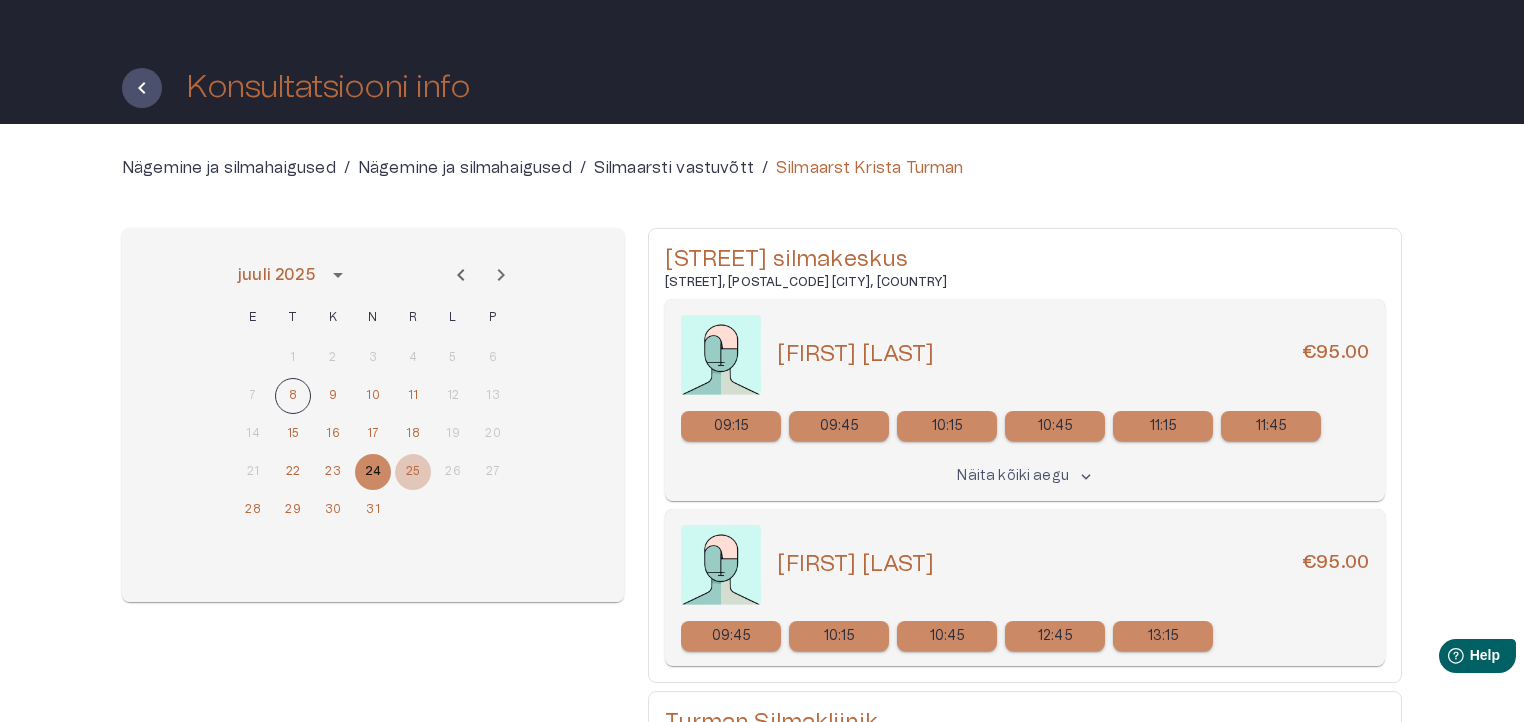 click on "25" at bounding box center [413, 358] 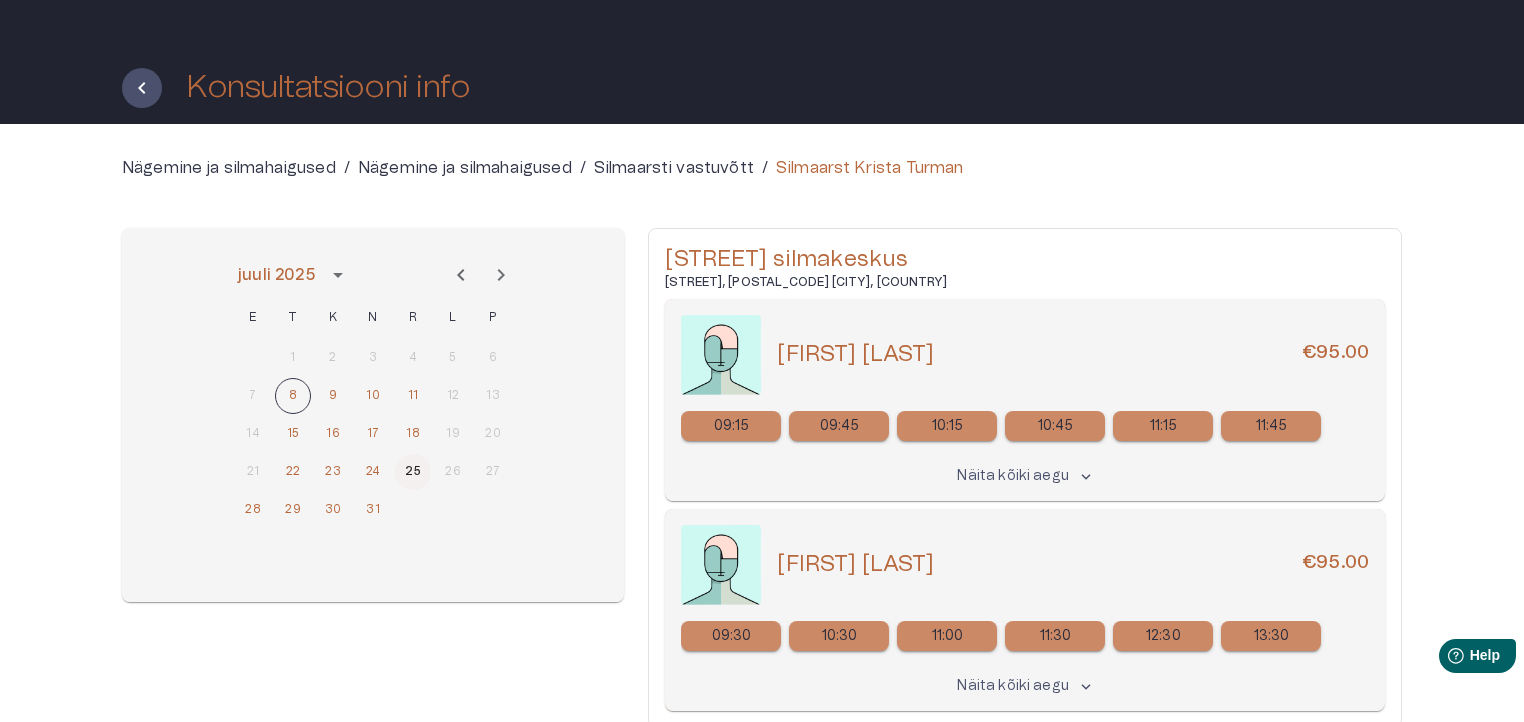 scroll, scrollTop: 180, scrollLeft: 0, axis: vertical 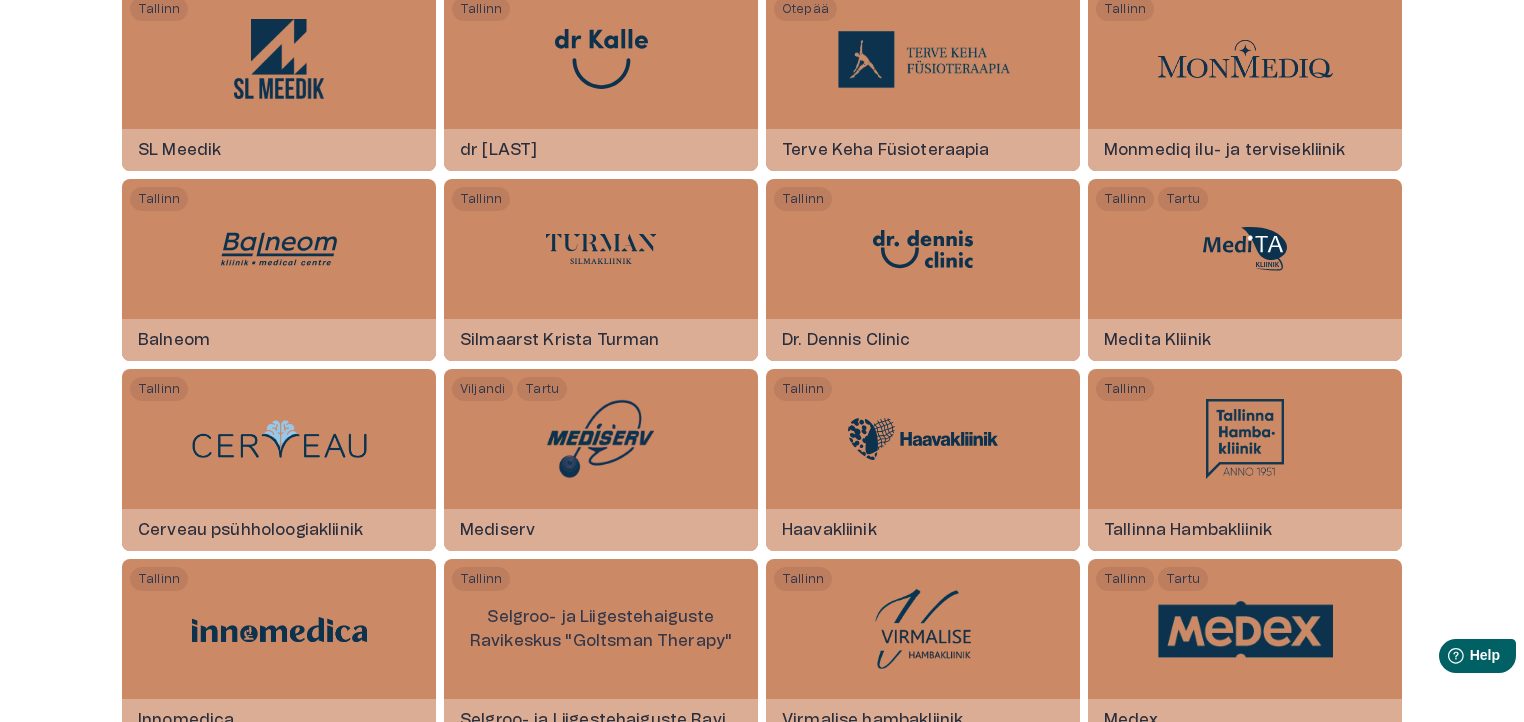 click on "Vali kliinik Otsi kliinikuid Otsi kliinikuid [CITY] [CITY] Kõrvakliinik [CITY] Kõrvakliinik [CITY] [CITY] Confido [CITY] [CITY] Fertilitas [CITY] [CITY] Kliinikud Meliva Dental [CITY] [CITY] Kliinikud Meliva [CITY] [CITY] Maxilla Hambakliinik [CITY] HanzaDent [CITY] Medicina Clinic Kose Kose Hambaravi [CITY] 360 Dental [CITY] Corrigo [CITY] ACME Ultraheliuuringud ACME Ultraheliuuringud [CITY] City Tervisekliinik [CITY] Reio Vilipuu Taastusravikliinik [CITY] Dr Mari Laasma Laserravi- ja Ilukliinik [CITY] [CITY] Tallinna Endokrinoloogia kliinik [CITY] Sanare hambakliinik [CITY] Happy Aging [CITY] Hingelugu [CITY] Vireo [CITY] Valvekliinik [CITY] Spordimeditsiini sihtasutus [CITY] Liisu Teraapiatuba [CITY] Medisfäär [CITY] Dr USKOV KLIINIK [CITY] Vaimse Tervise Keskus [CITY] DermTipp Nahakliinik [CITY] Minu Kliinik [CITY] The Health Clinic [CITY] [CITY] Katriito [CITY] Sportomedica [CITY] Agito [CITY] Marienthali Kliinik [CITY] Paifys teraapiakeskus [CITY] DigiClinic [CITY]" at bounding box center [762, -41] 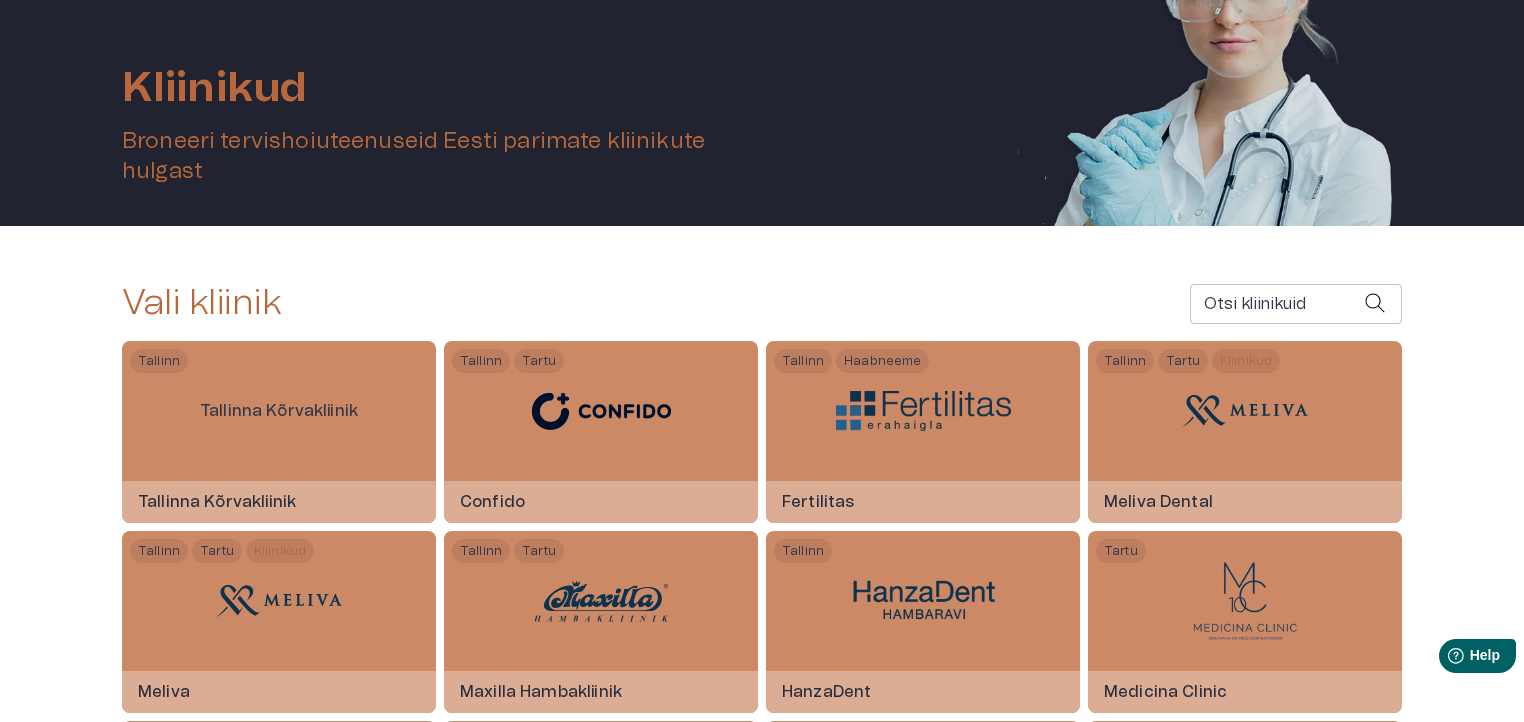 scroll, scrollTop: 175, scrollLeft: 0, axis: vertical 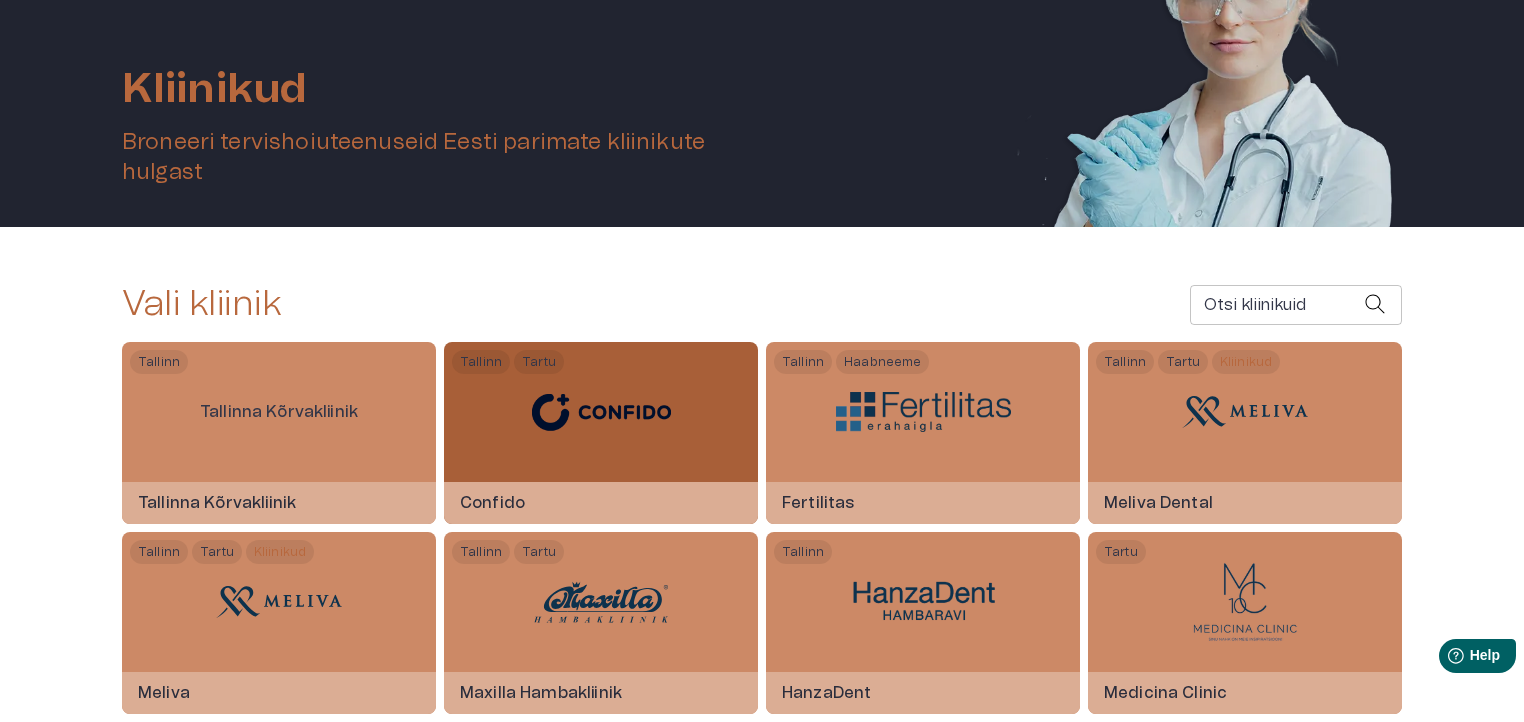 click at bounding box center (601, 412) 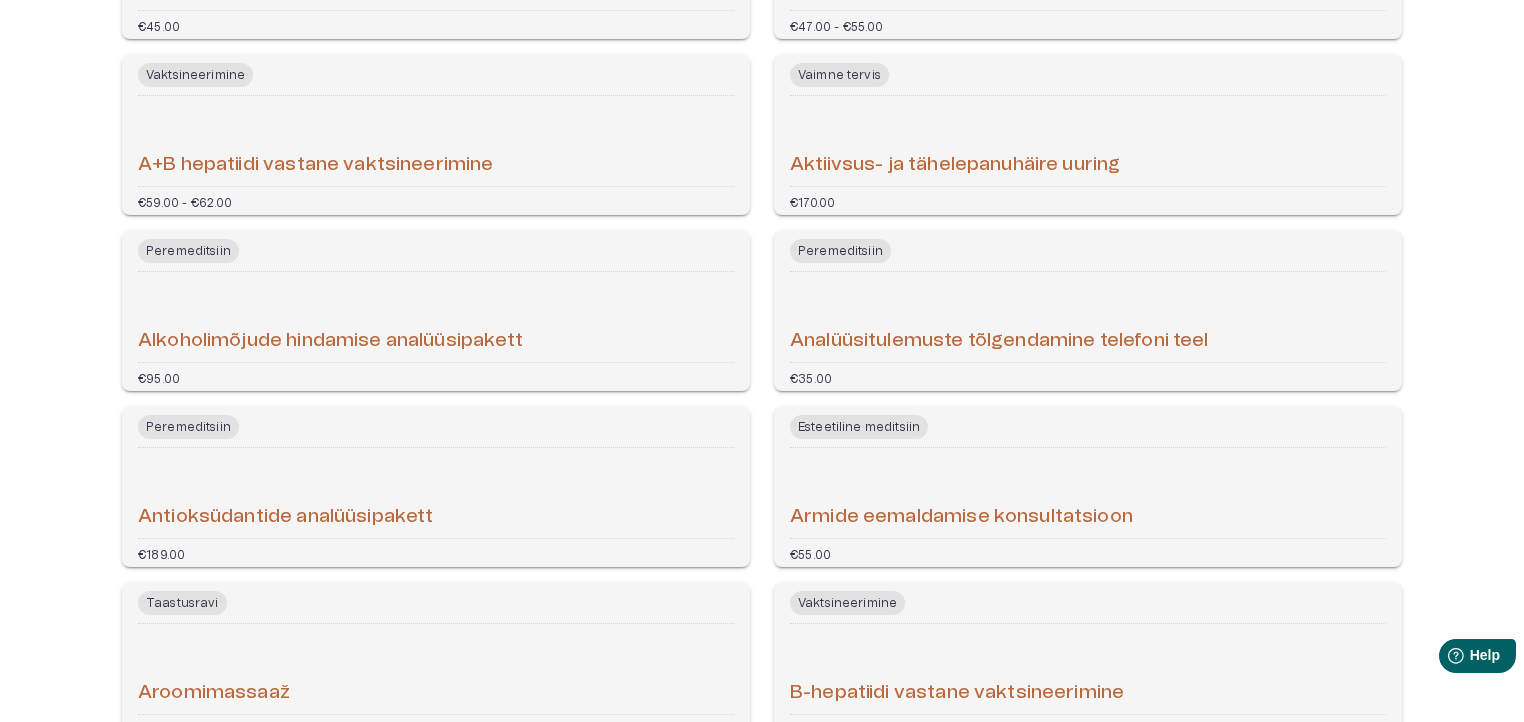 scroll, scrollTop: 700, scrollLeft: 0, axis: vertical 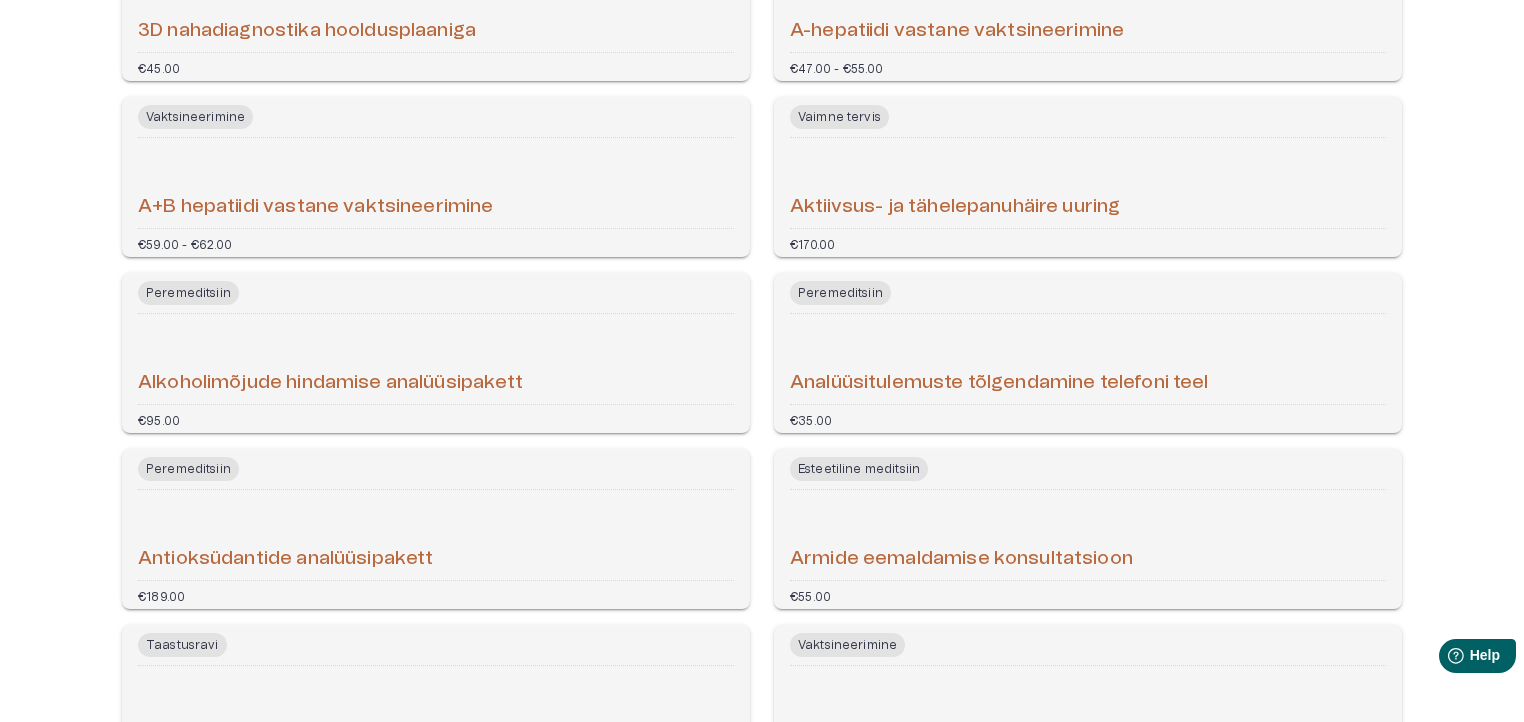 click on "Aktiivsus- ja tähelepanuhäire uuring" at bounding box center [1088, 183] 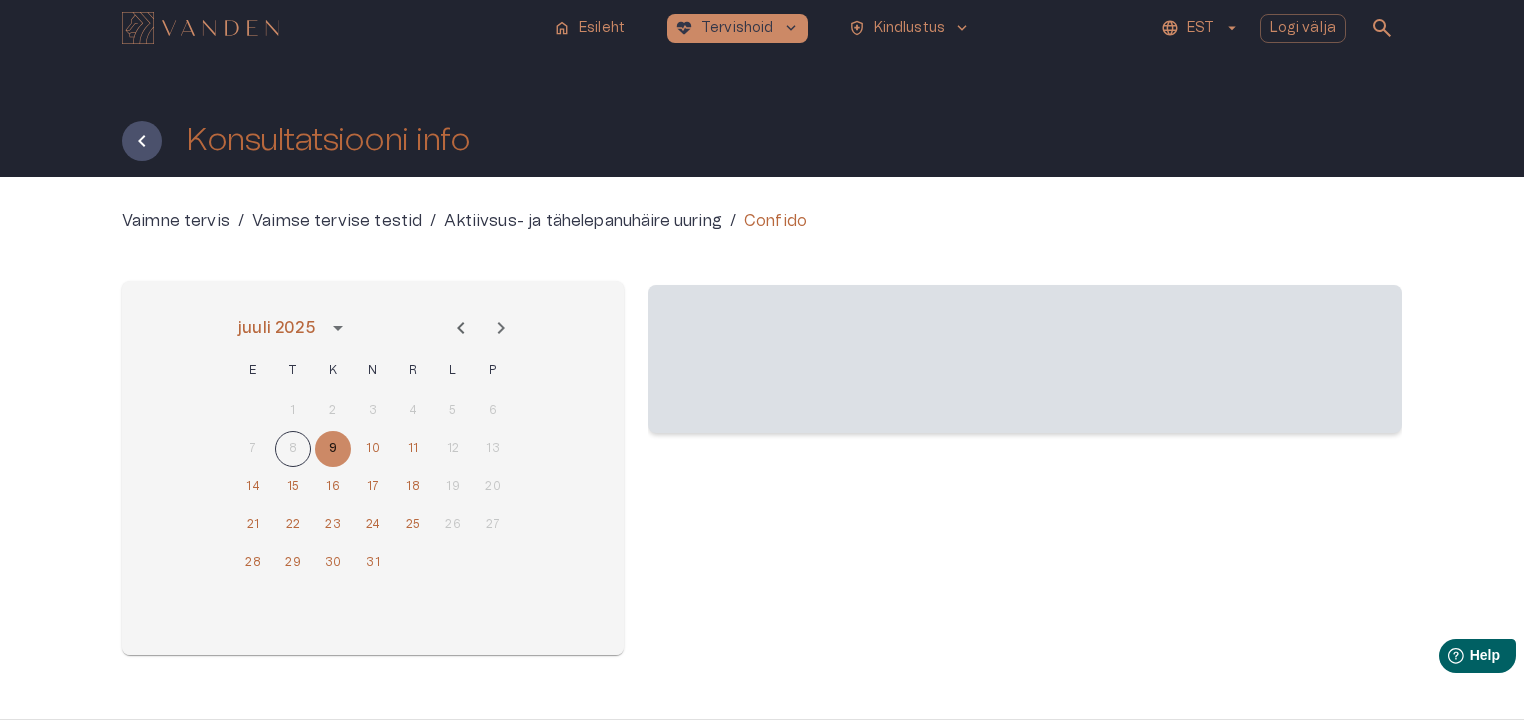 scroll, scrollTop: 53, scrollLeft: 0, axis: vertical 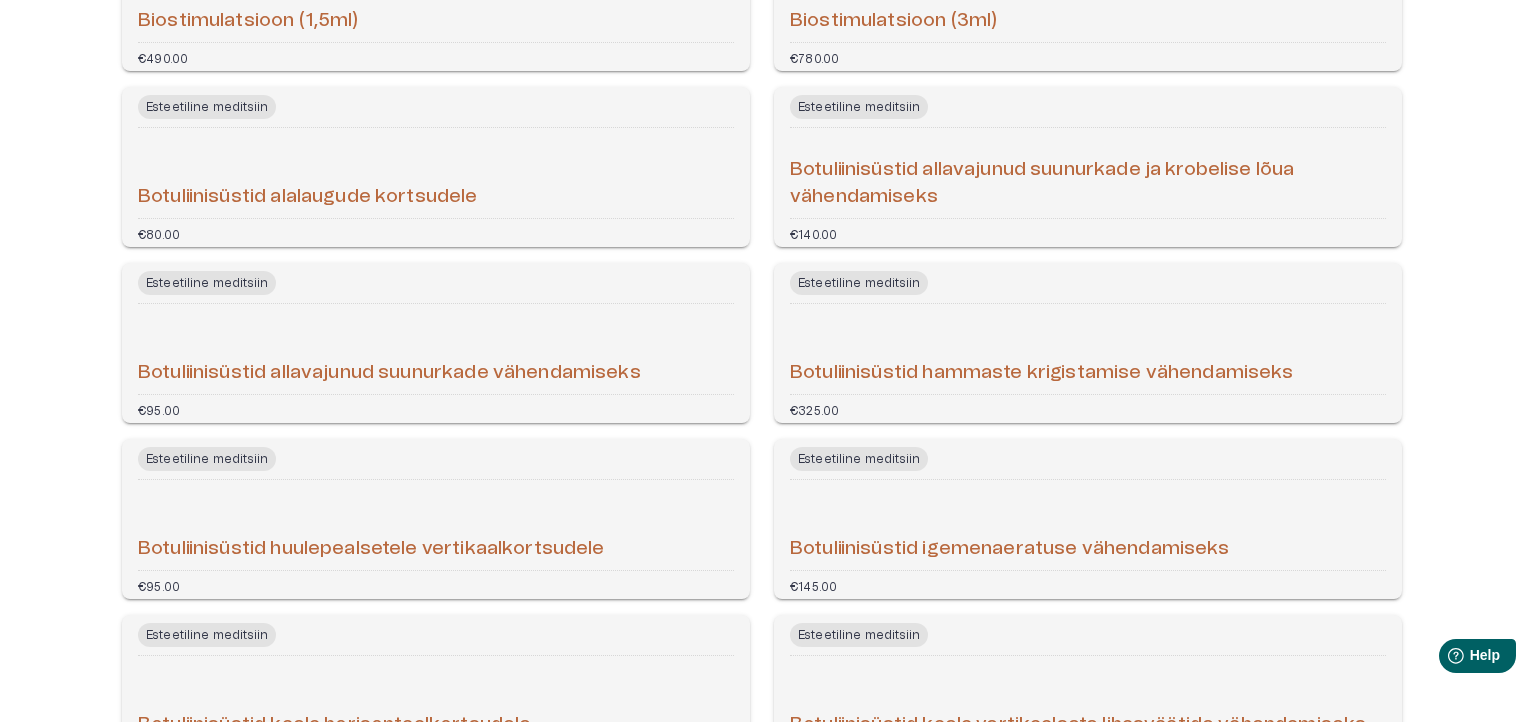 click on "Botuliinisüstid hammaste krigistamise vähendamiseks" at bounding box center [1088, 349] 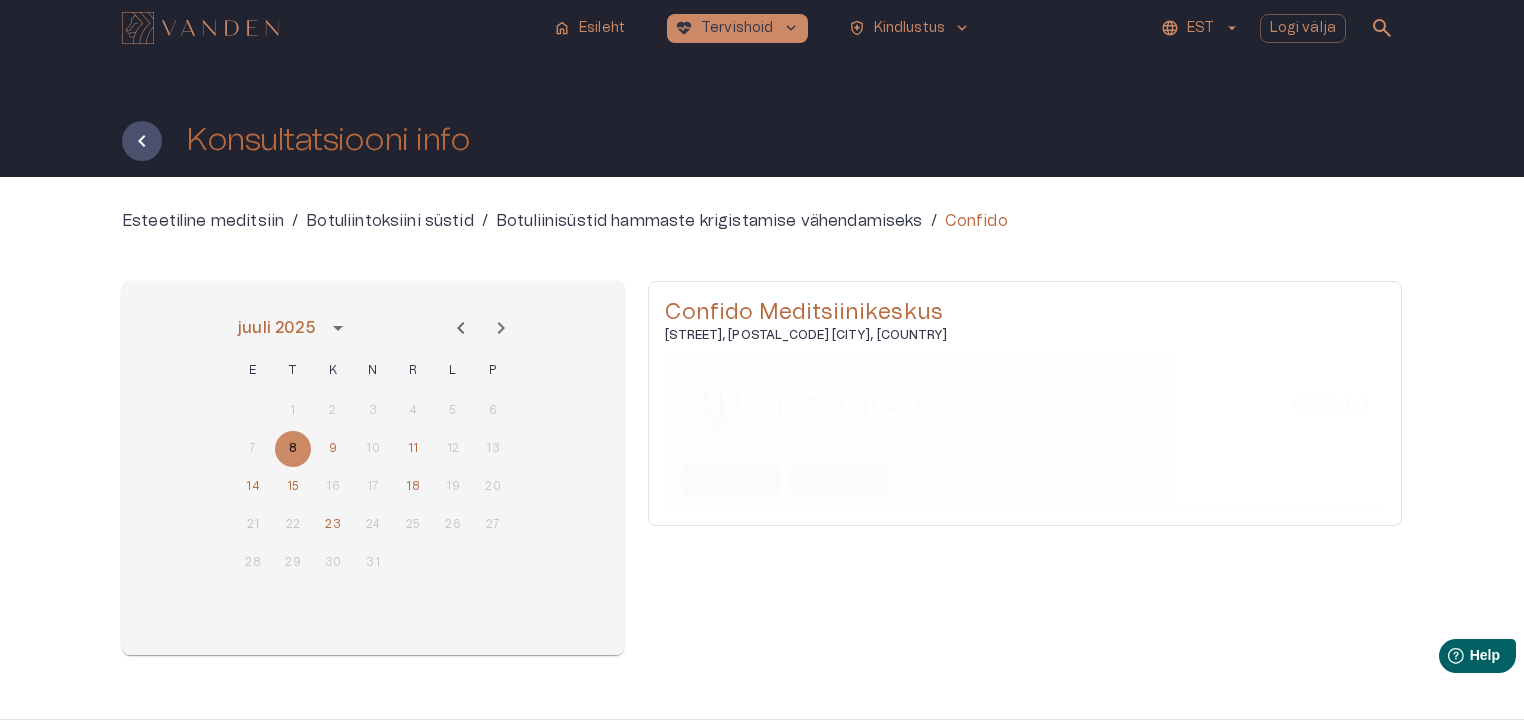 scroll, scrollTop: 53, scrollLeft: 0, axis: vertical 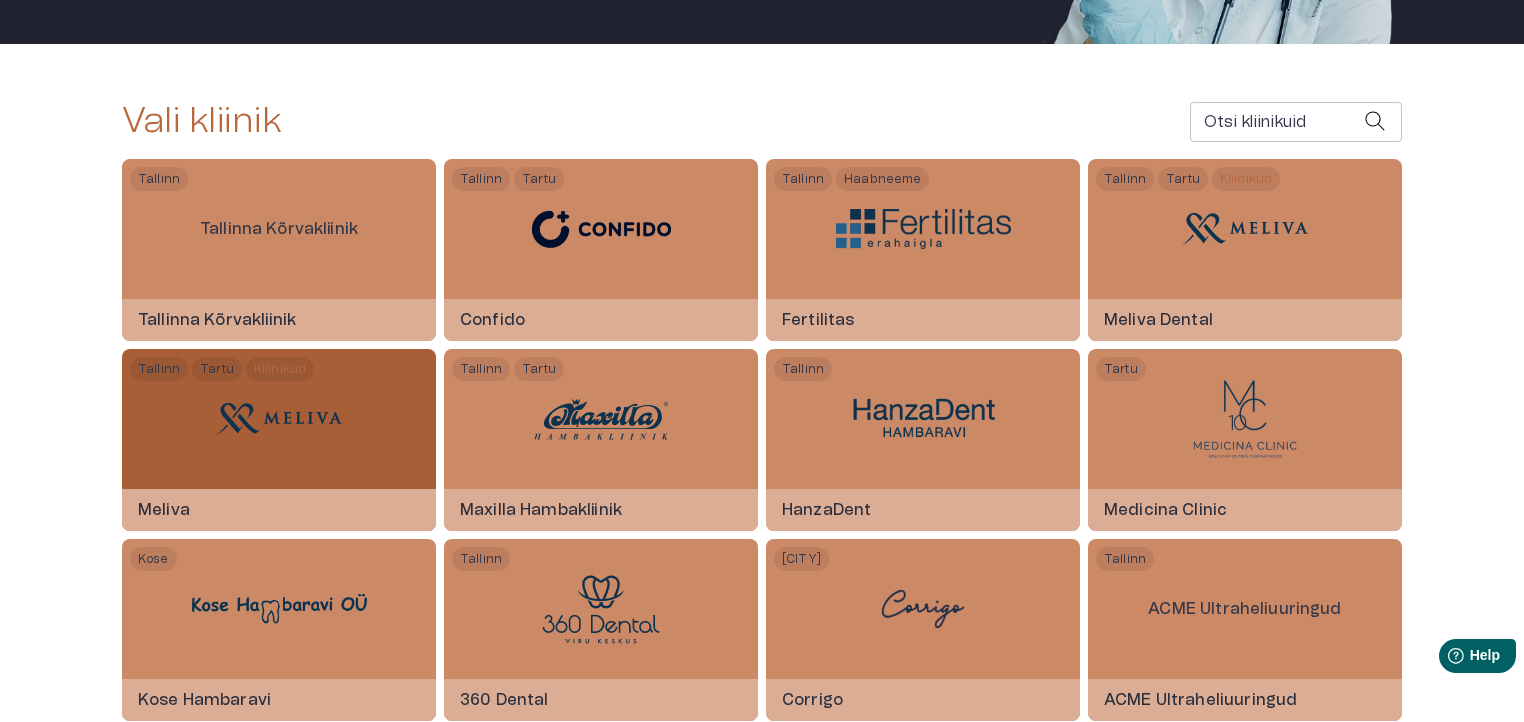 click at bounding box center (279, 419) 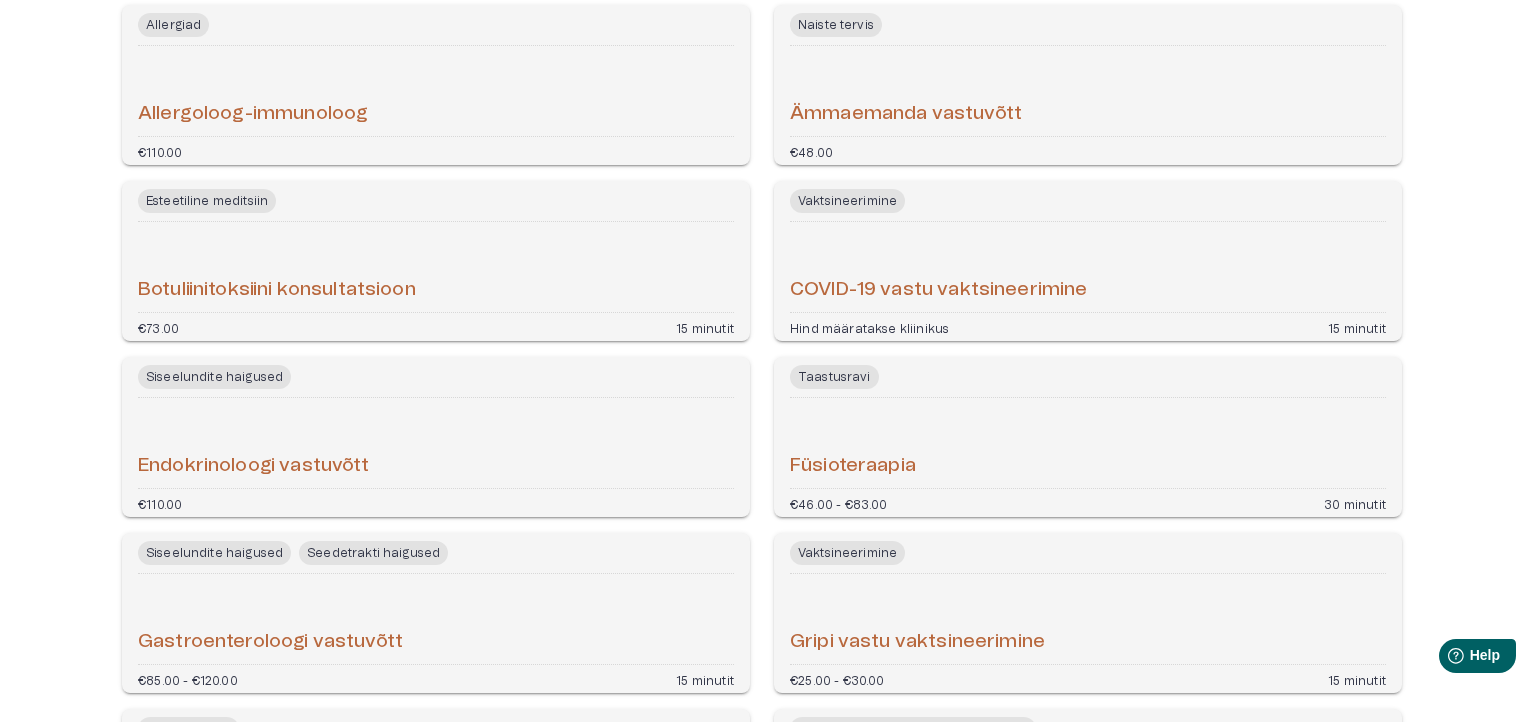 scroll, scrollTop: 392, scrollLeft: 0, axis: vertical 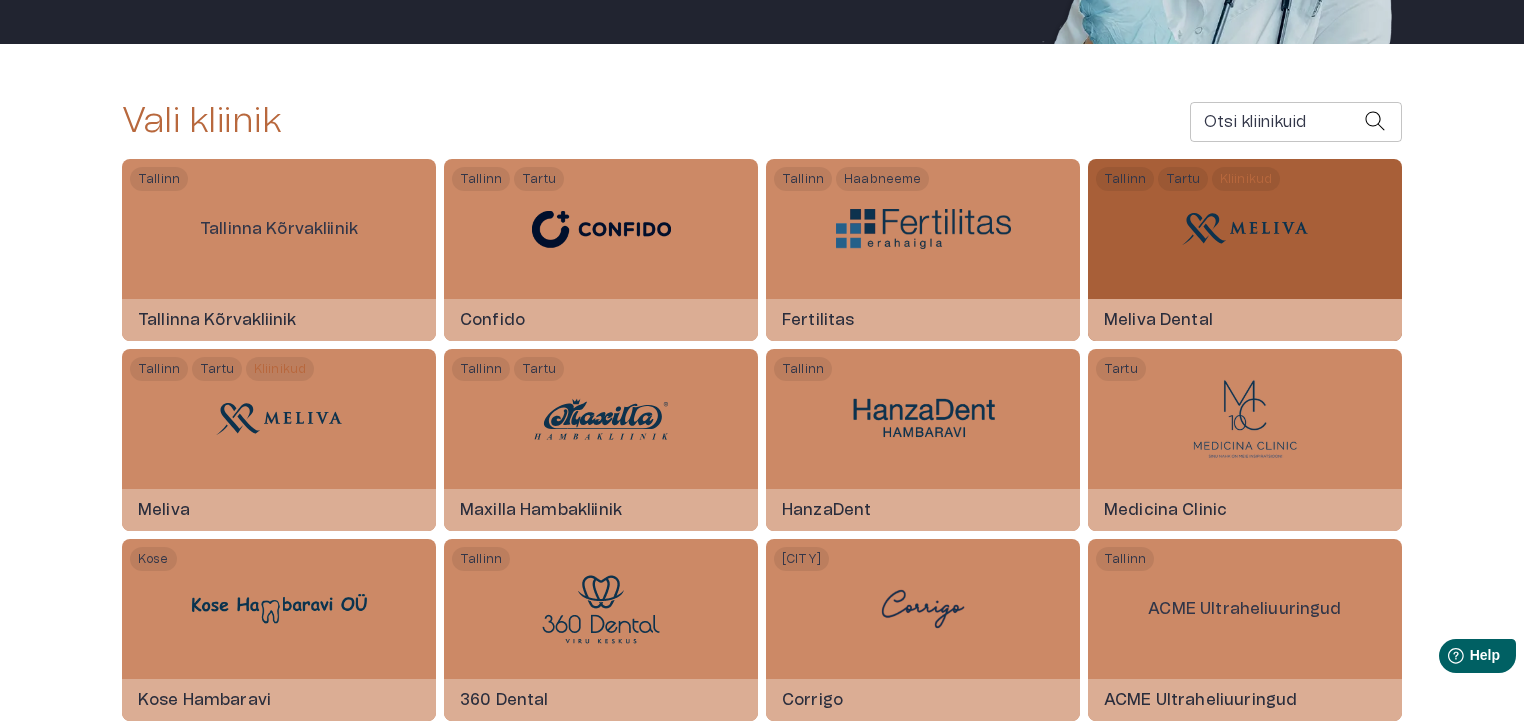 click at bounding box center [1245, 229] 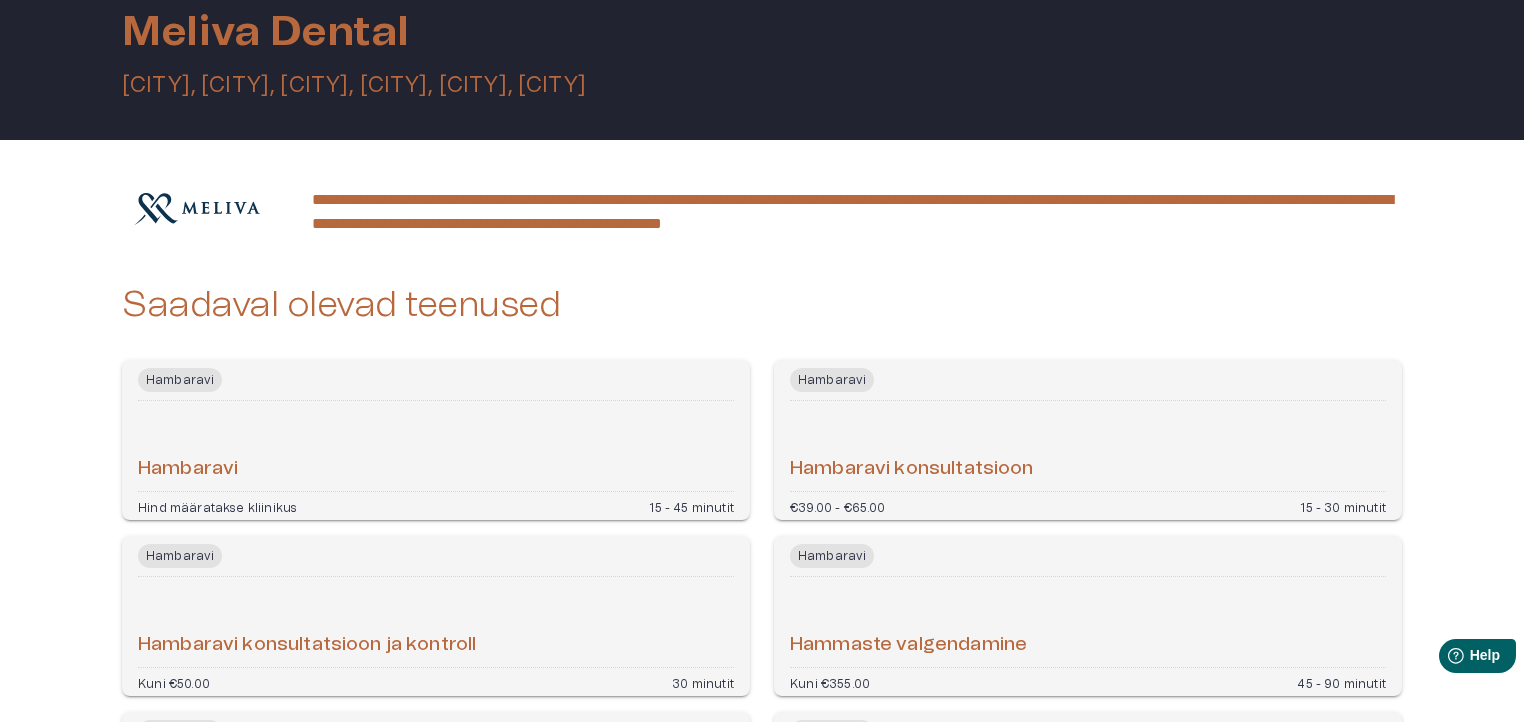 scroll, scrollTop: 0, scrollLeft: 0, axis: both 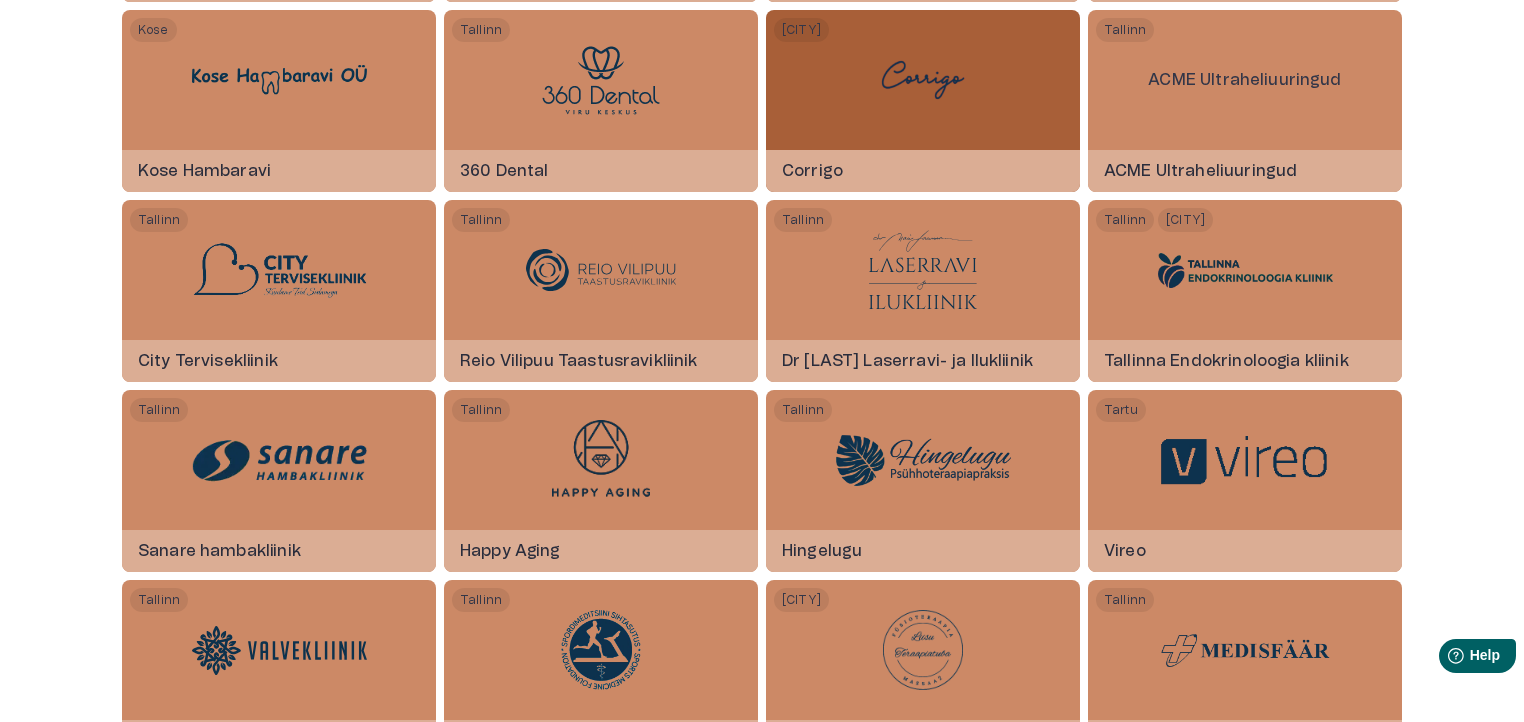 click at bounding box center (923, 80) 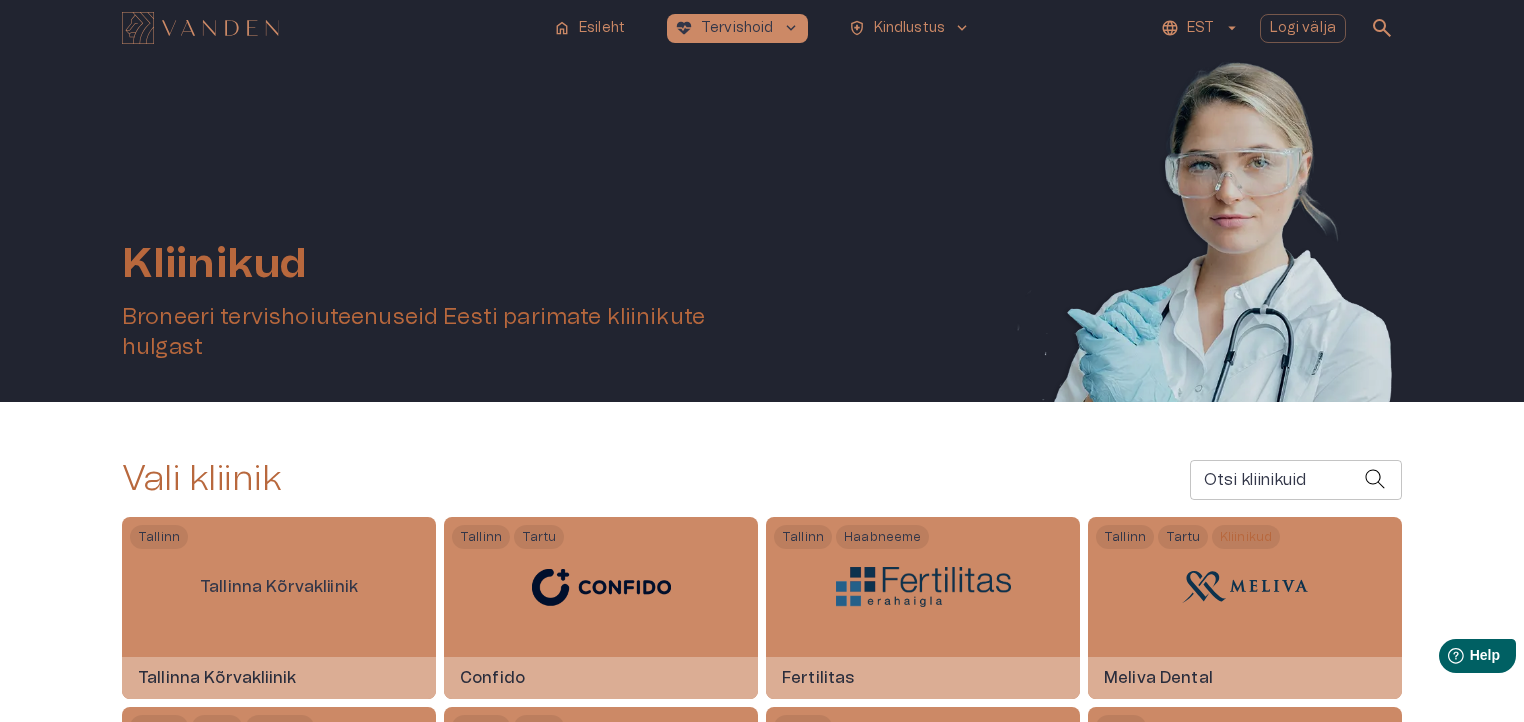 scroll, scrollTop: 887, scrollLeft: 0, axis: vertical 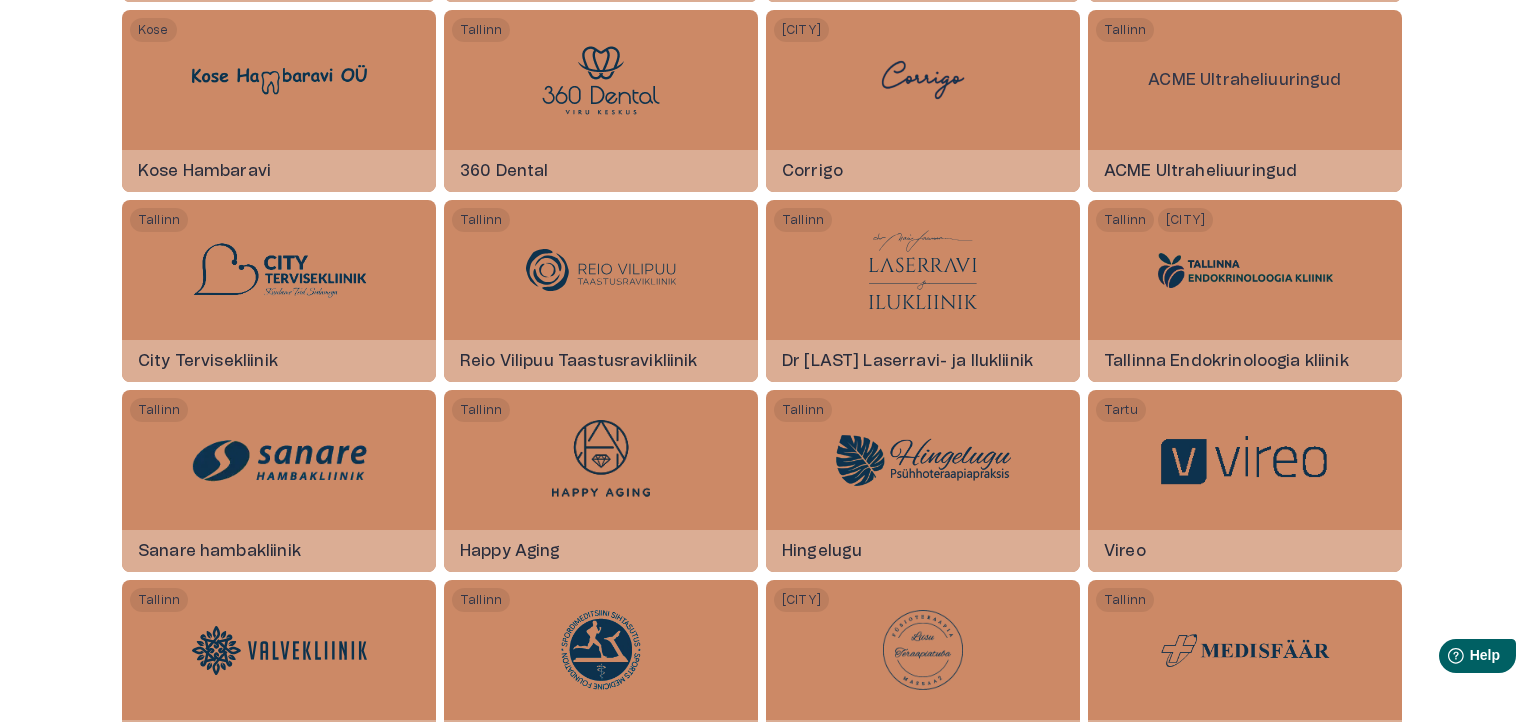 click on "[CITY] Happy Aging" at bounding box center (601, 481) 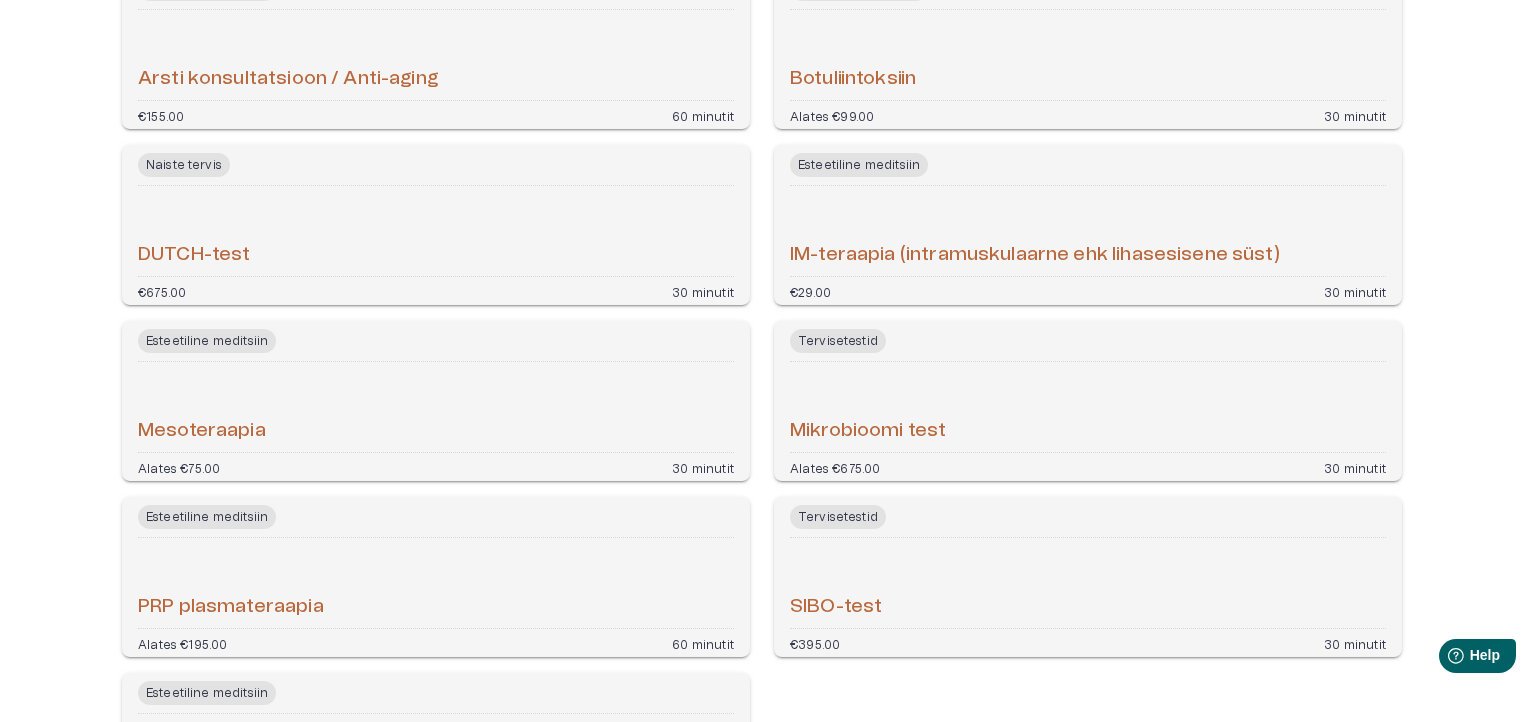 scroll, scrollTop: 908, scrollLeft: 0, axis: vertical 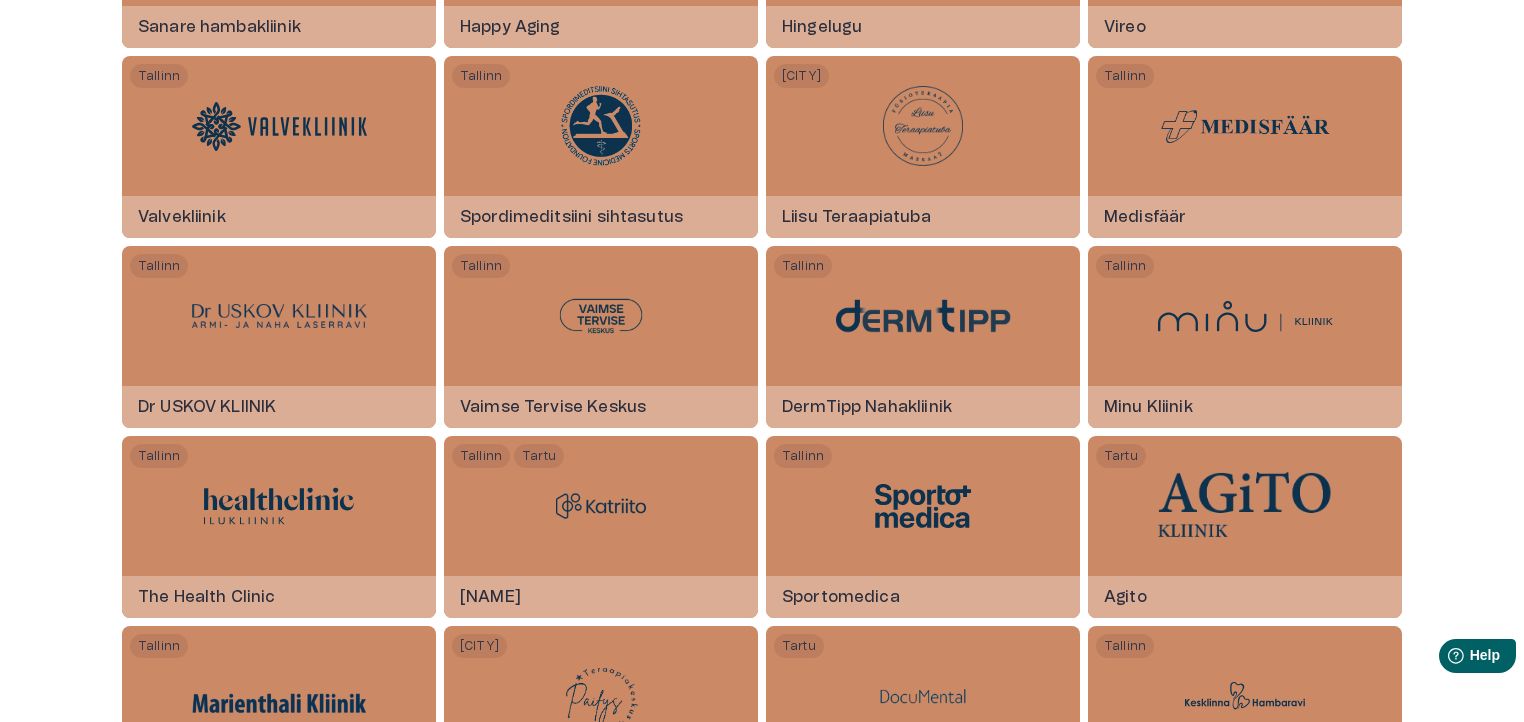 click on "Vaimse Tervise Keskus" at bounding box center (553, 407) 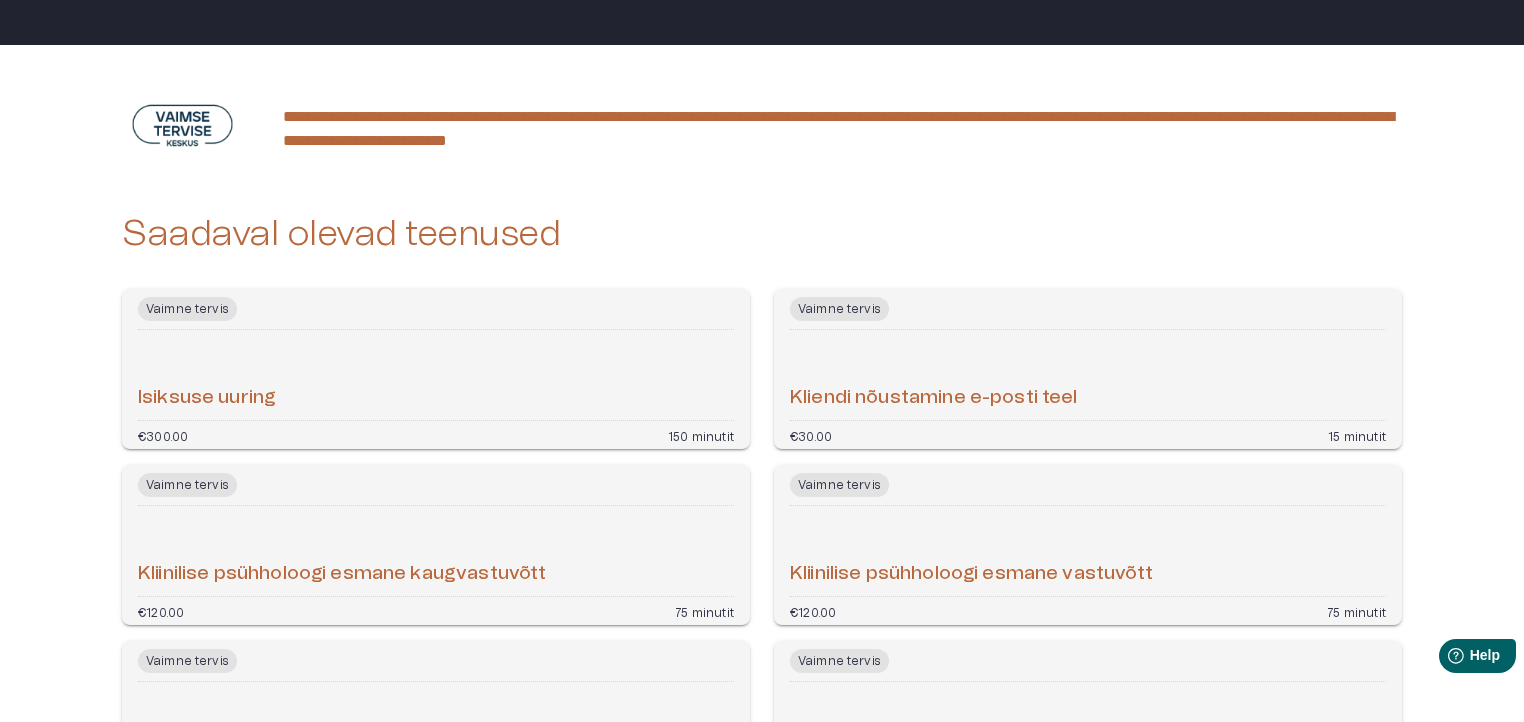 scroll, scrollTop: 220, scrollLeft: 0, axis: vertical 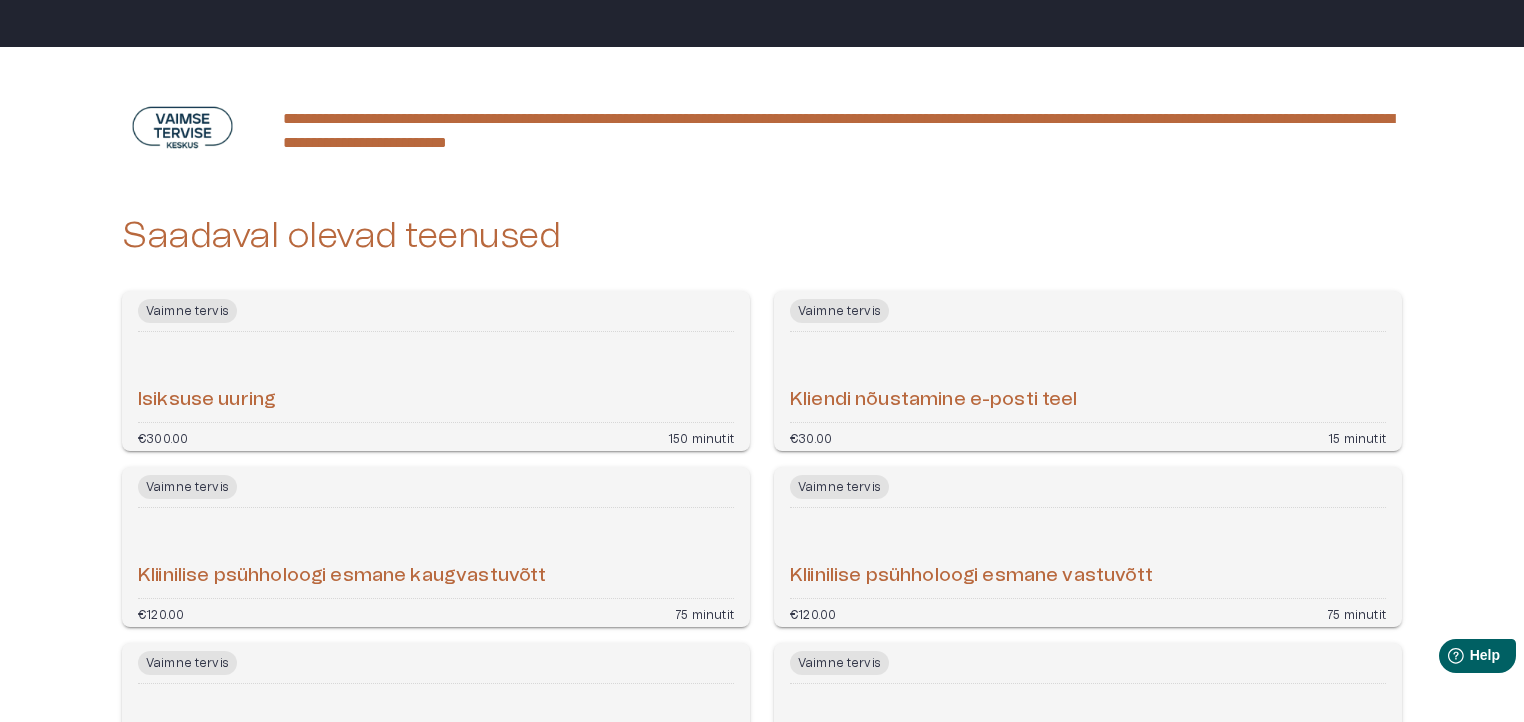 click on "Isiksuse uuring" at bounding box center [436, 377] 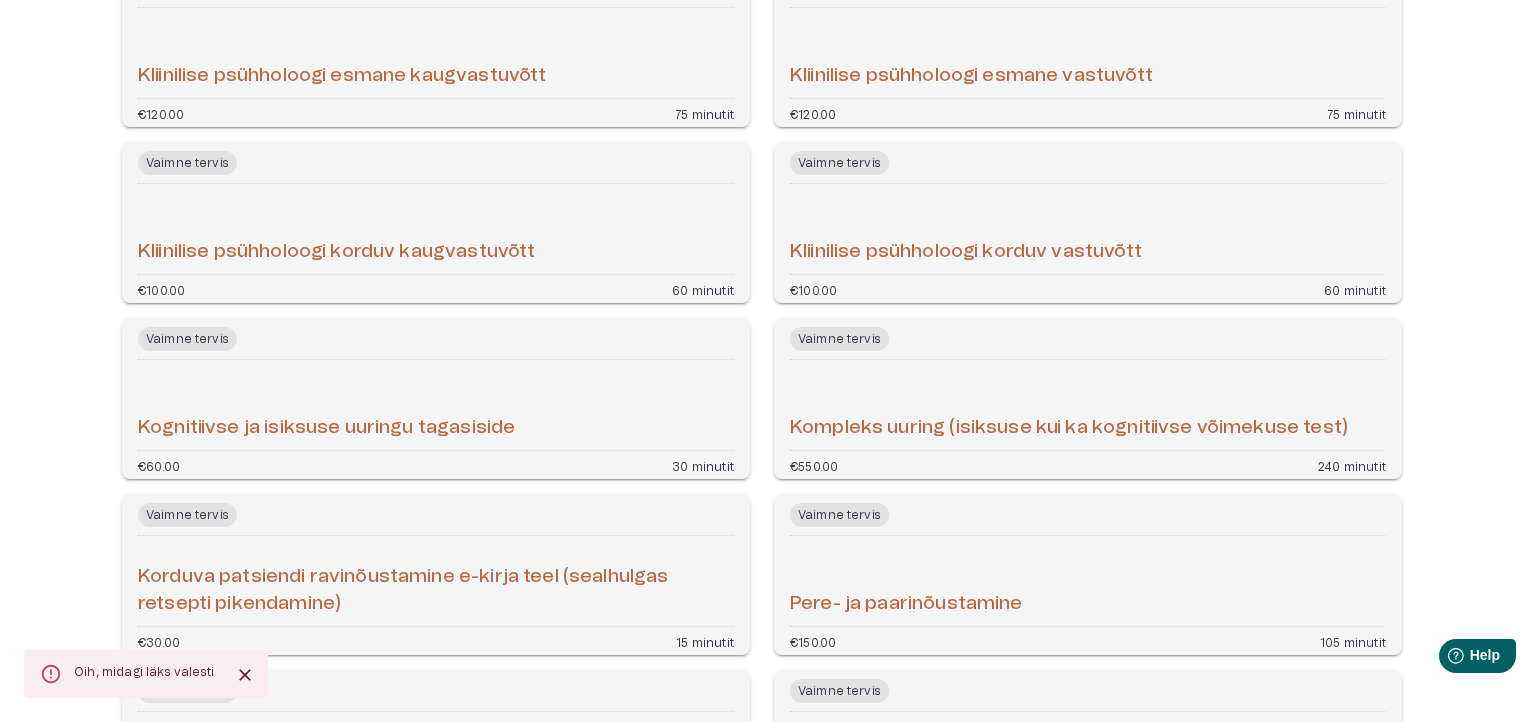 scroll, scrollTop: 721, scrollLeft: 0, axis: vertical 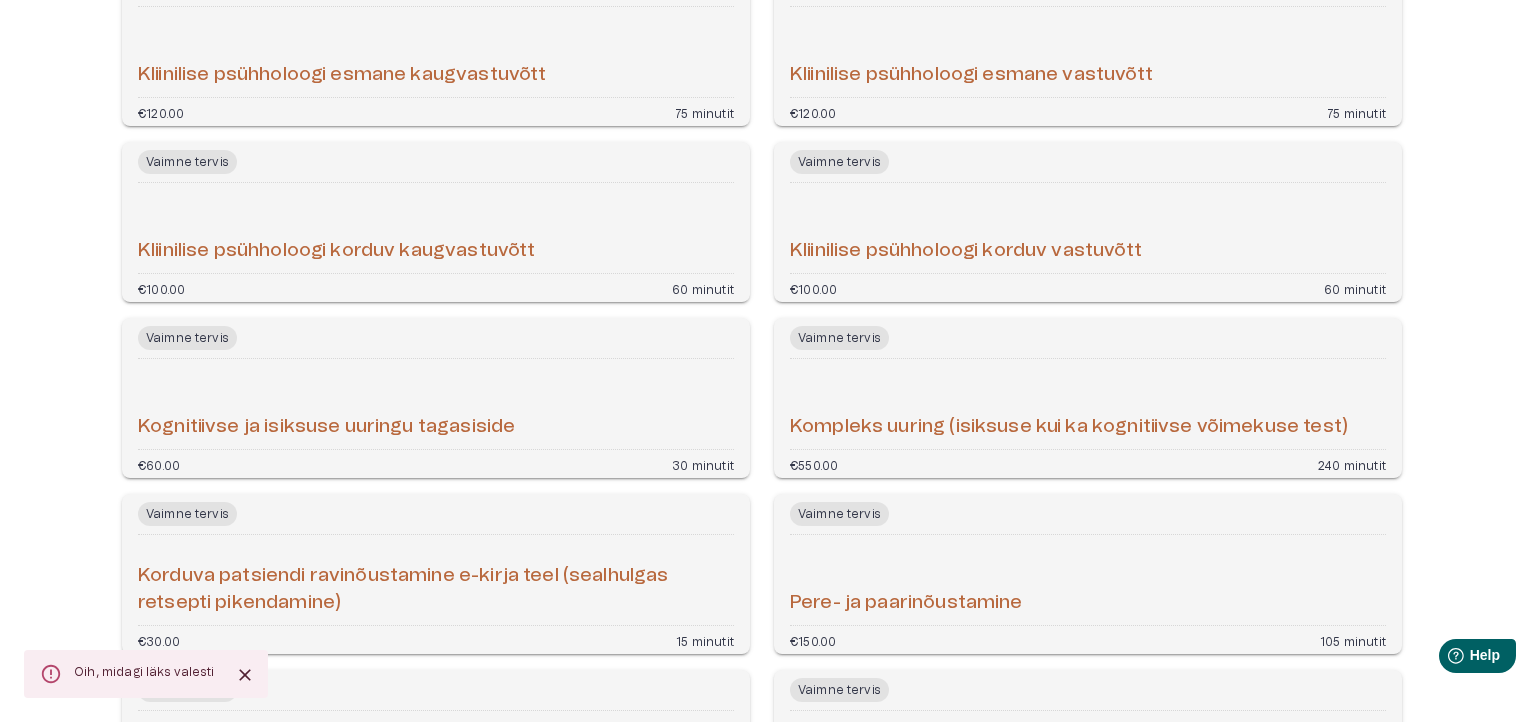 click on "Kompleks uuring (isiksuse kui ka kognitiivse võimekuse test)" at bounding box center [1088, 404] 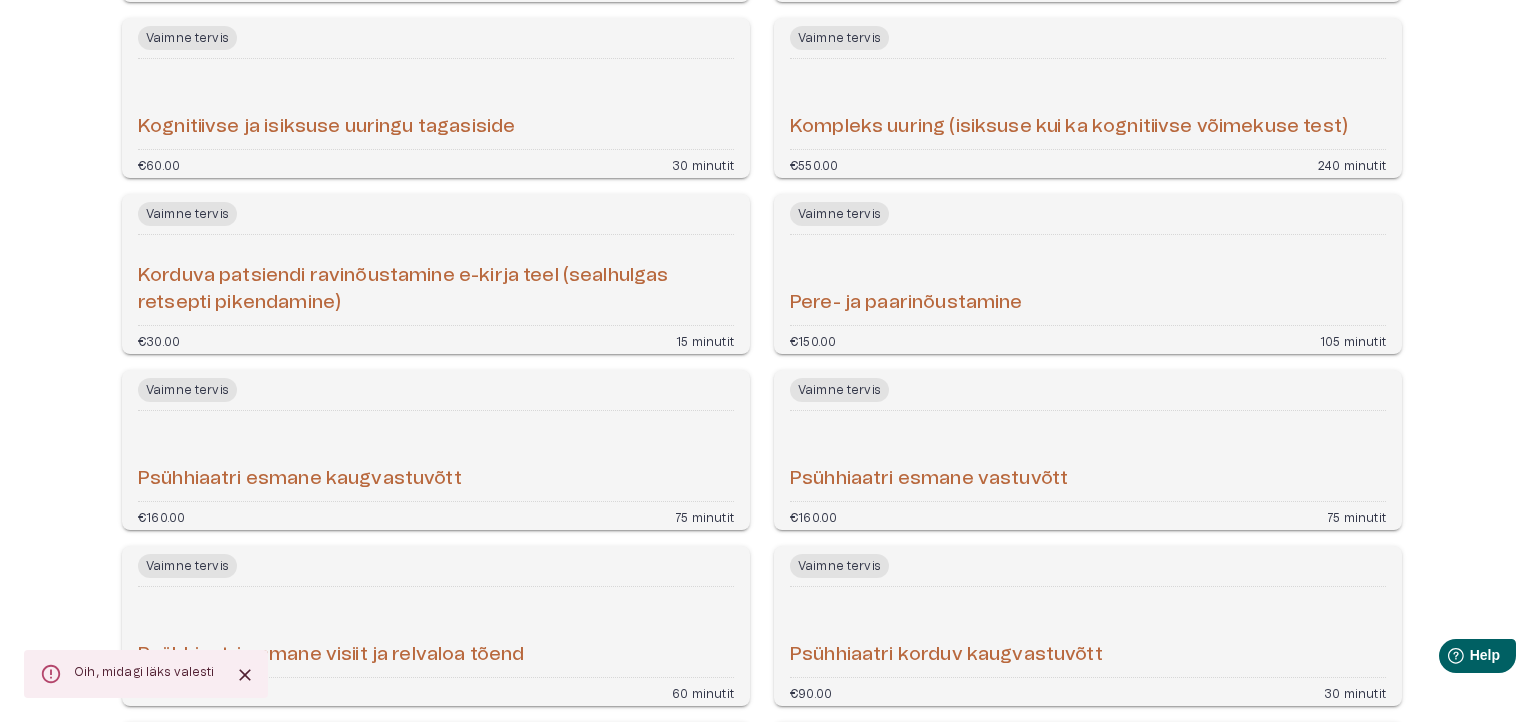 scroll, scrollTop: 1020, scrollLeft: 0, axis: vertical 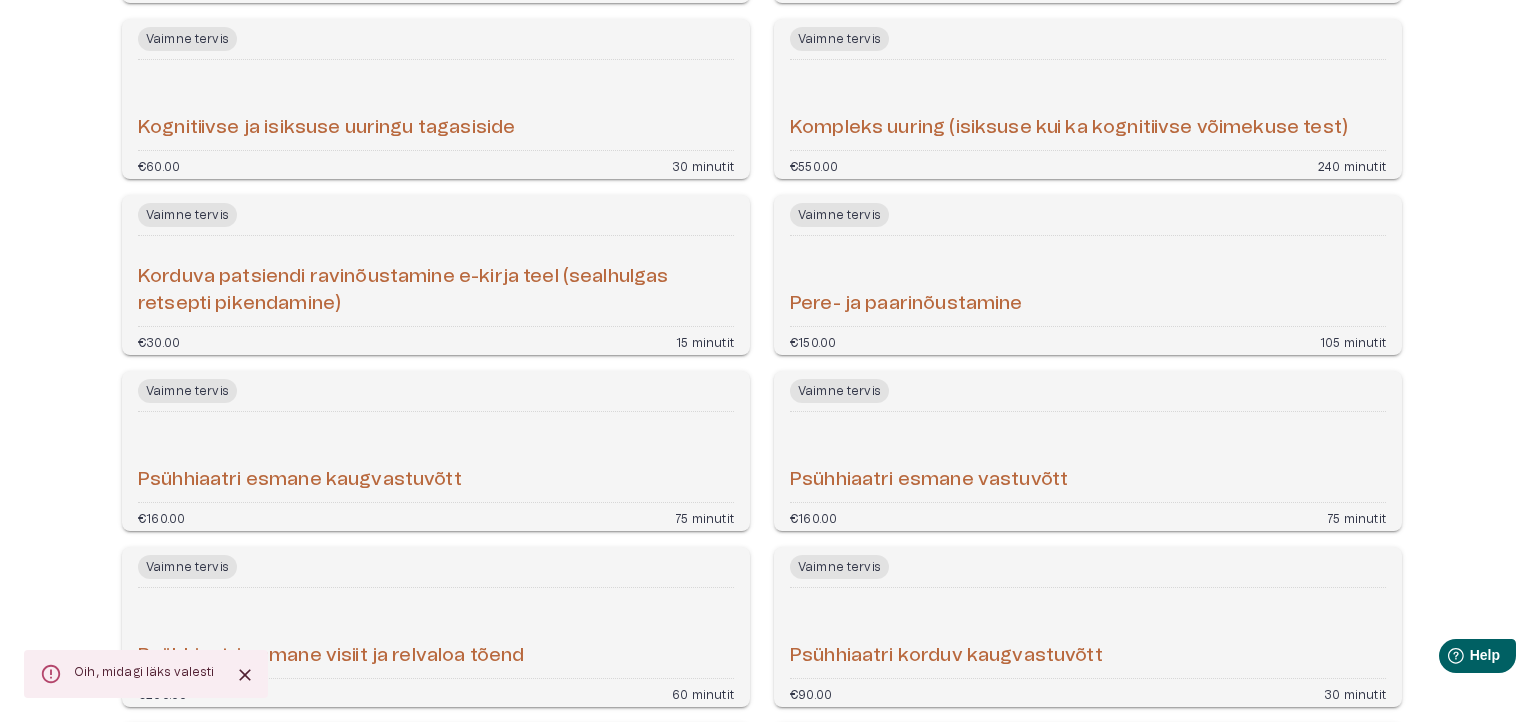 click on "Psühhiaatri esmane vastuvõtt" at bounding box center [1088, 457] 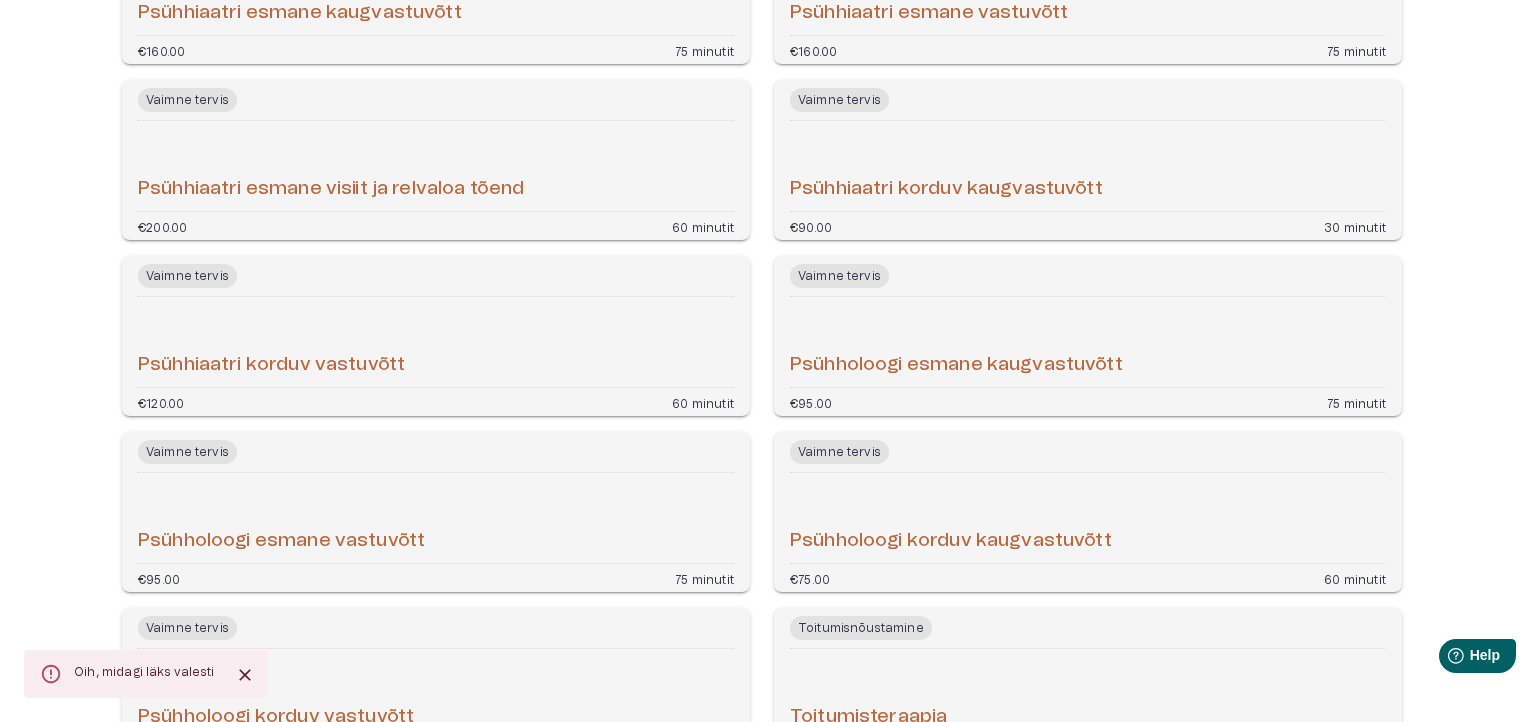 scroll, scrollTop: 1495, scrollLeft: 0, axis: vertical 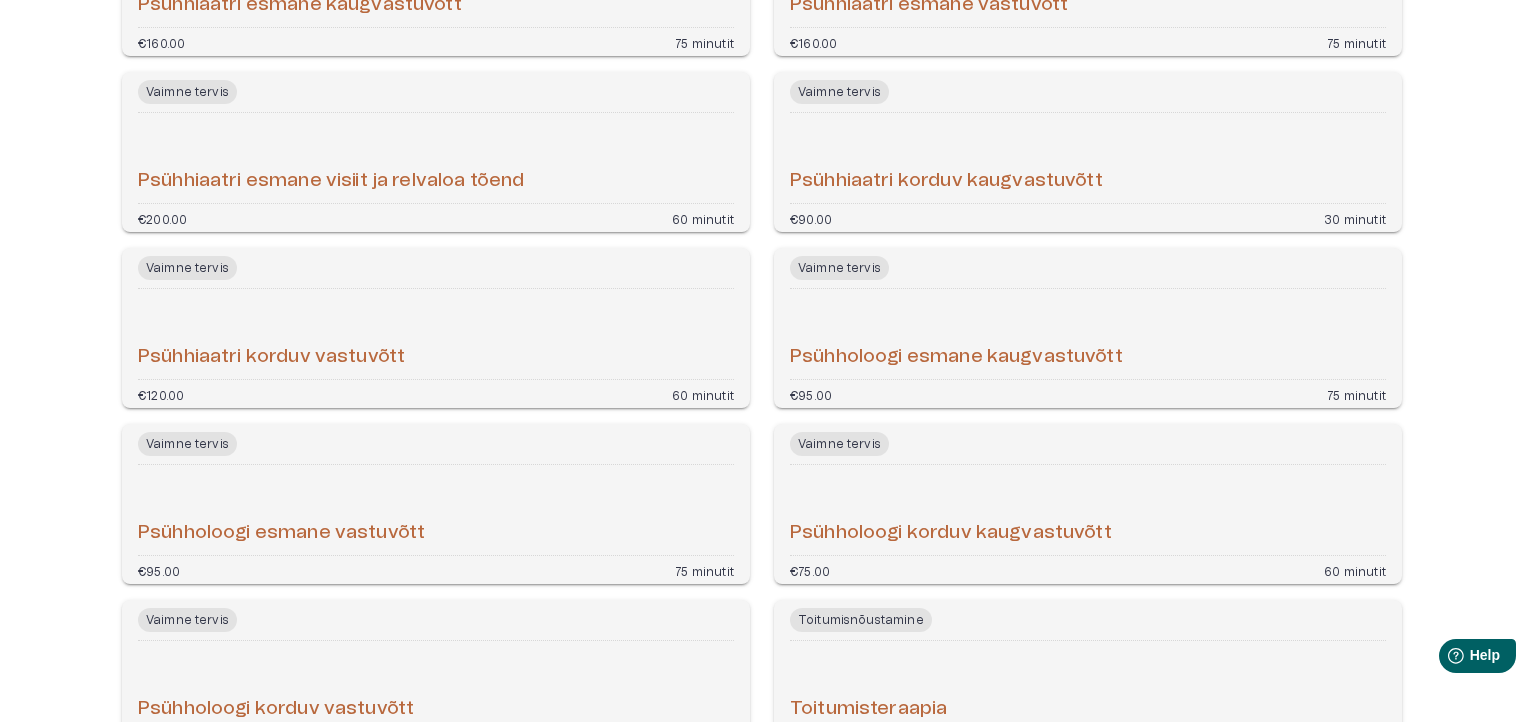 click on "Psühholoogi esmane vastuvõtt" at bounding box center [436, 510] 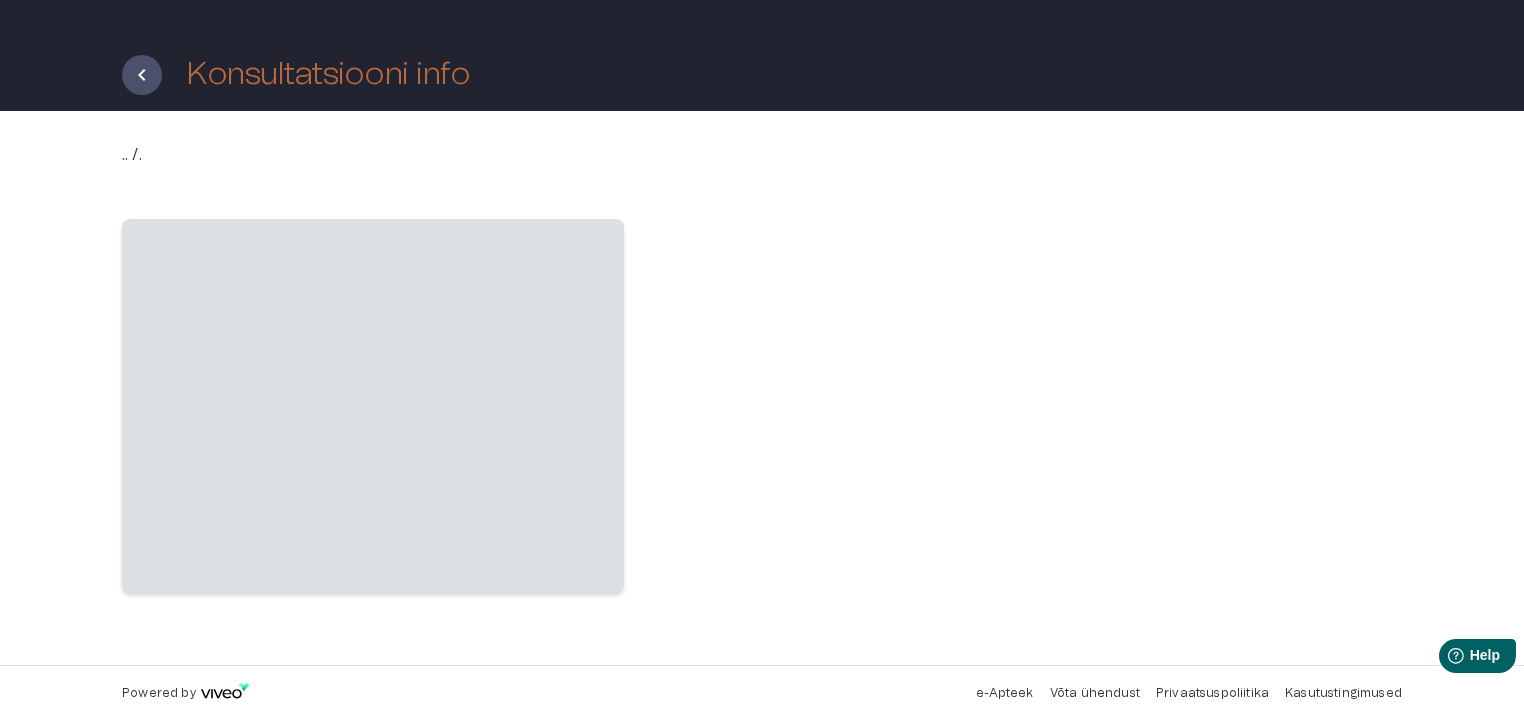 scroll, scrollTop: 0, scrollLeft: 0, axis: both 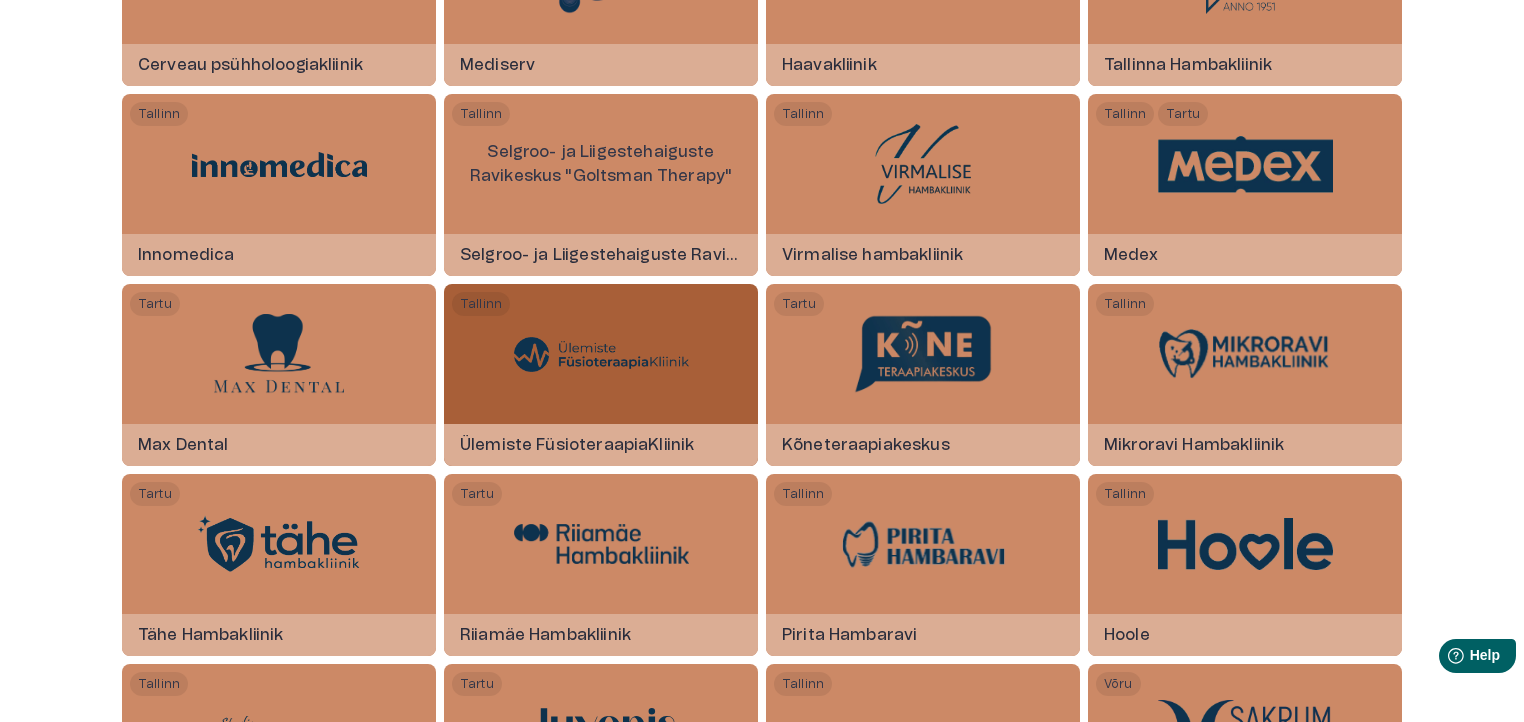 click at bounding box center (601, 354) 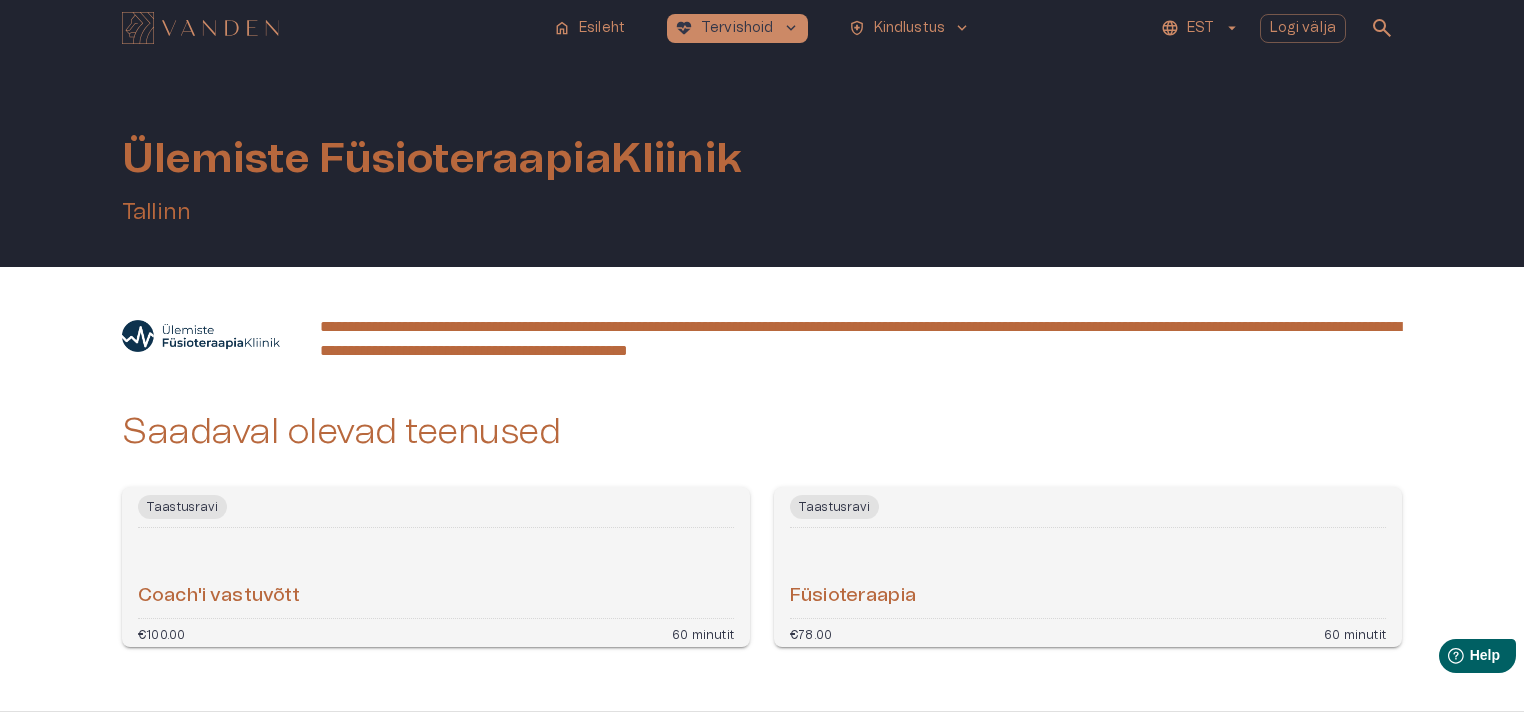 scroll, scrollTop: 44, scrollLeft: 0, axis: vertical 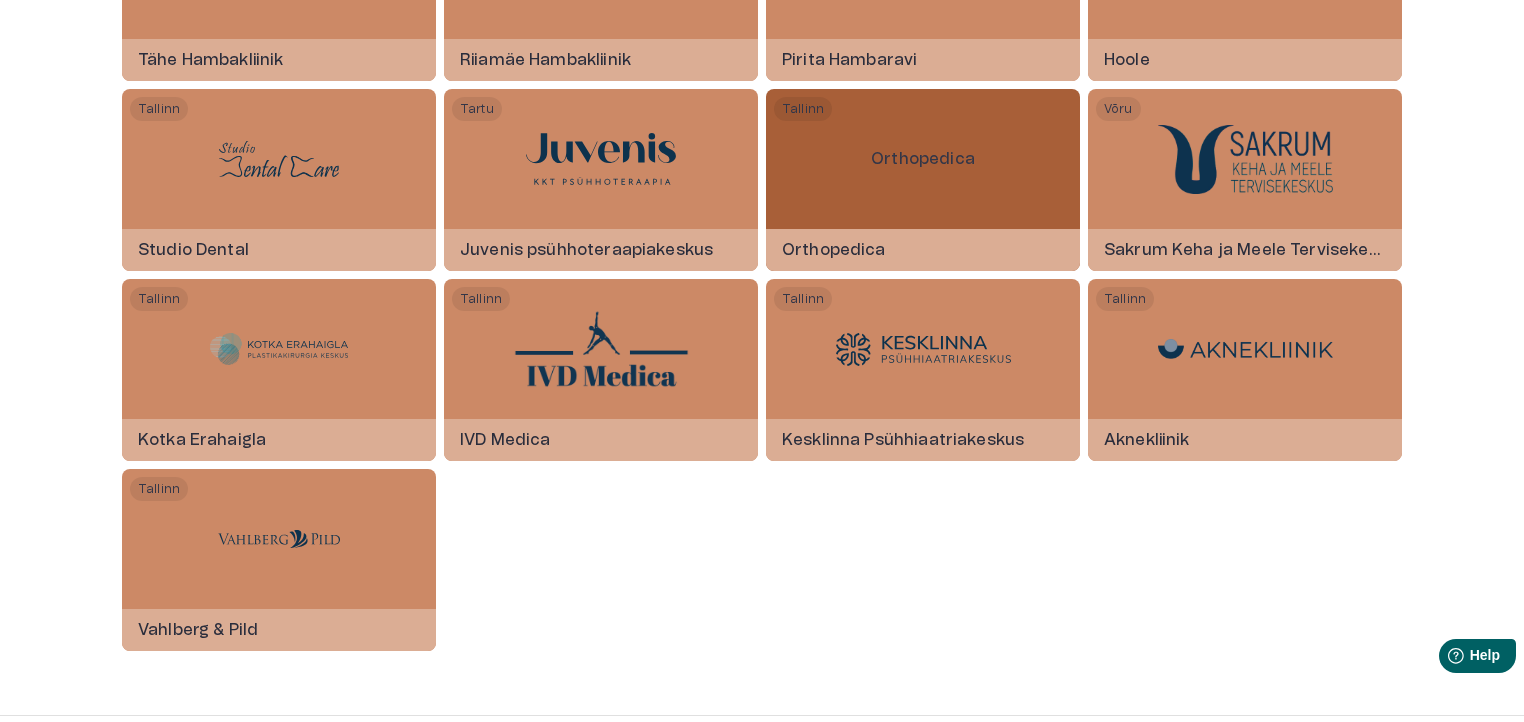 click on "Orthopedica" at bounding box center [923, 159] 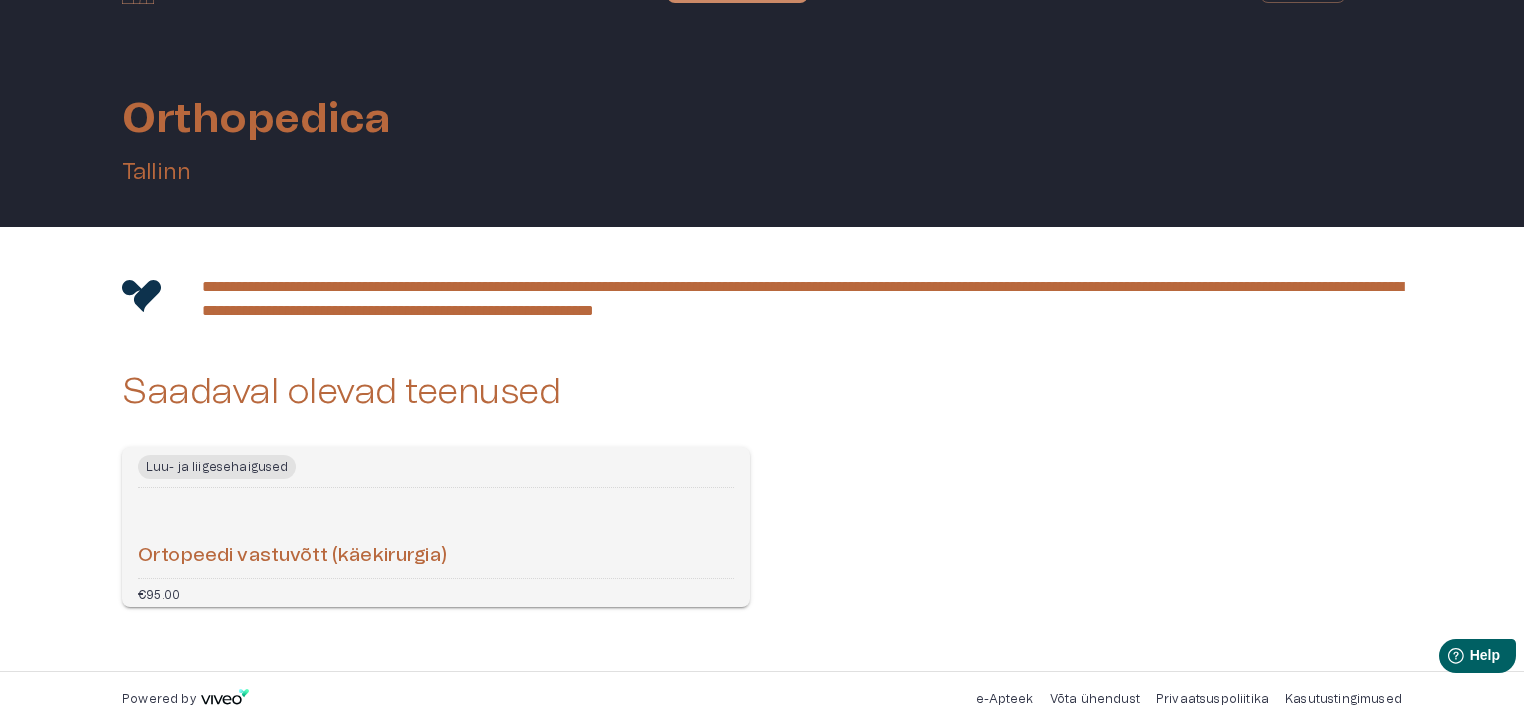 scroll, scrollTop: 44, scrollLeft: 0, axis: vertical 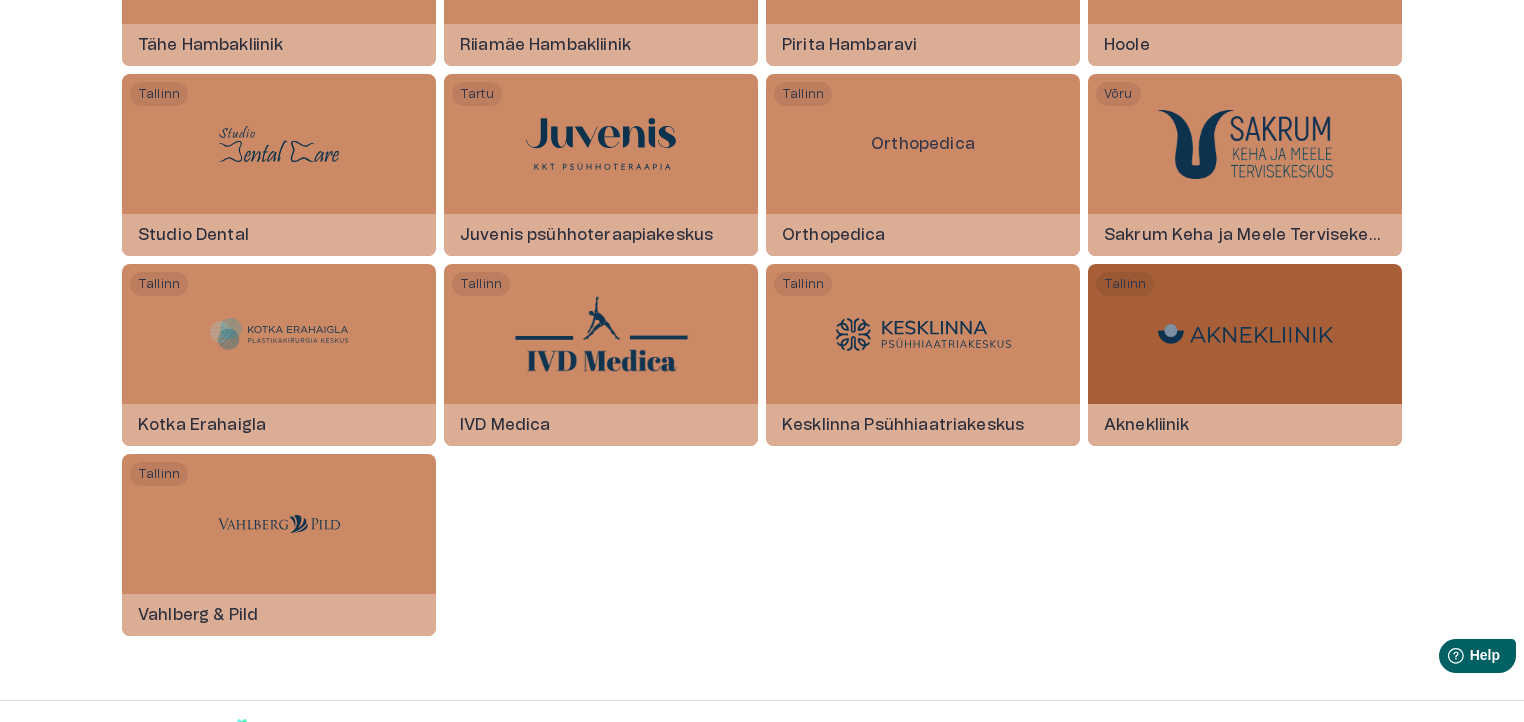 click at bounding box center [1245, 334] 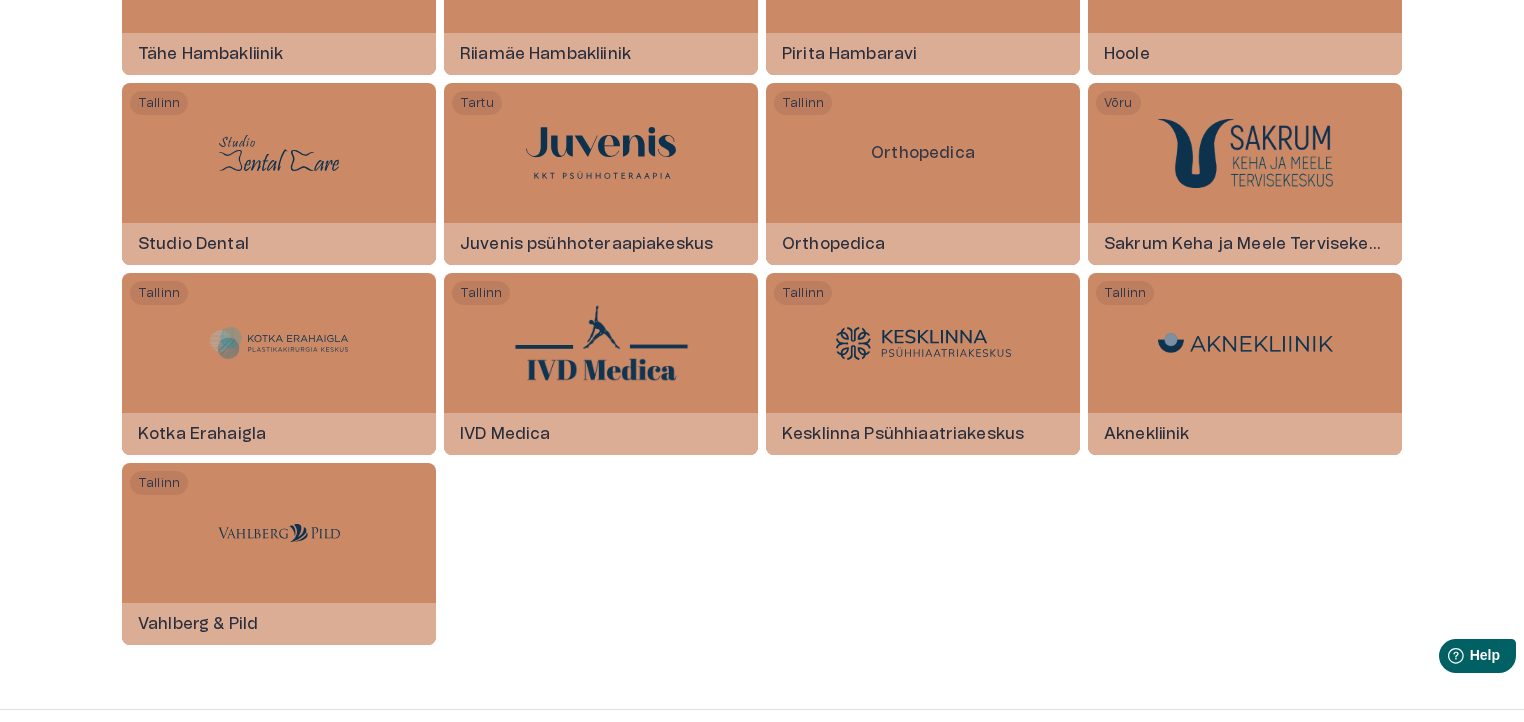 scroll, scrollTop: 3285, scrollLeft: 0, axis: vertical 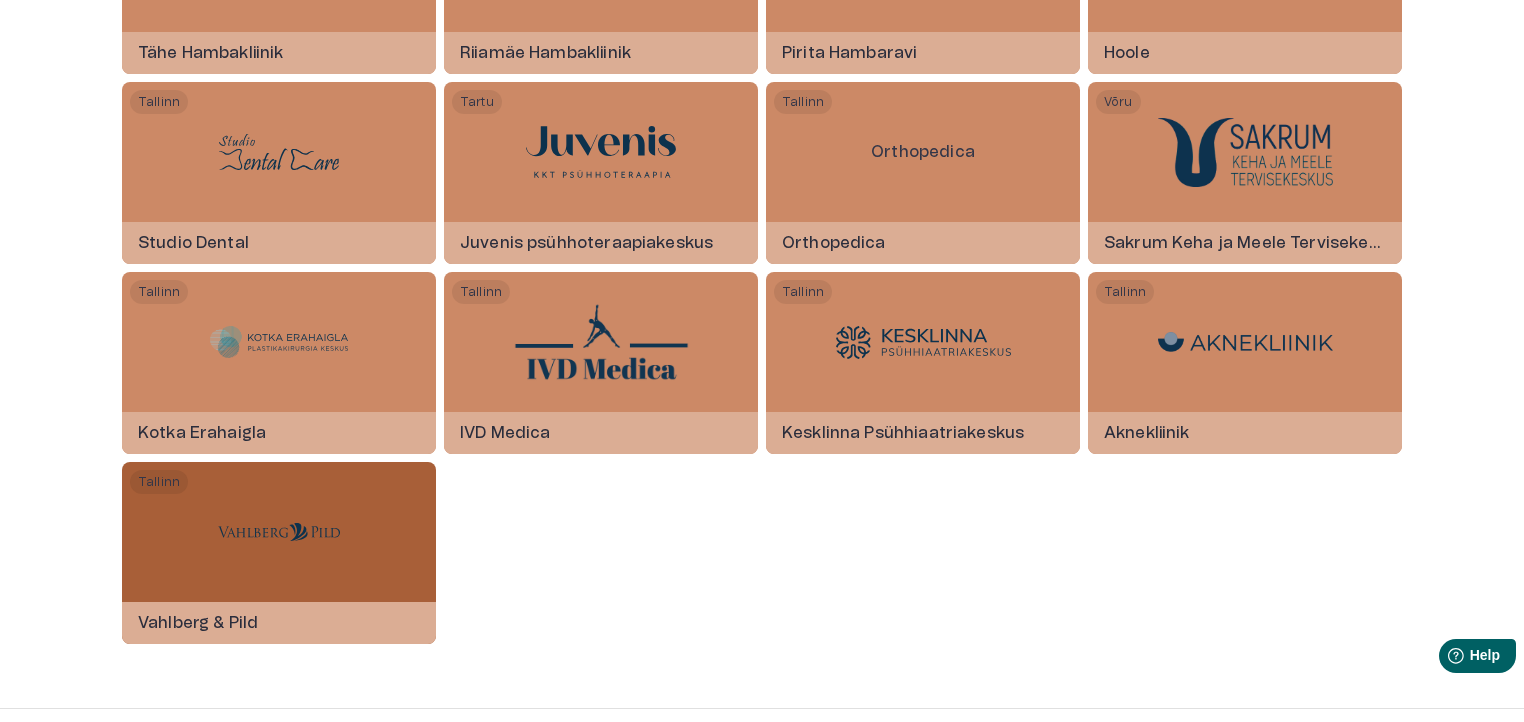 click on "[CITY] [LAST]" at bounding box center [279, 553] 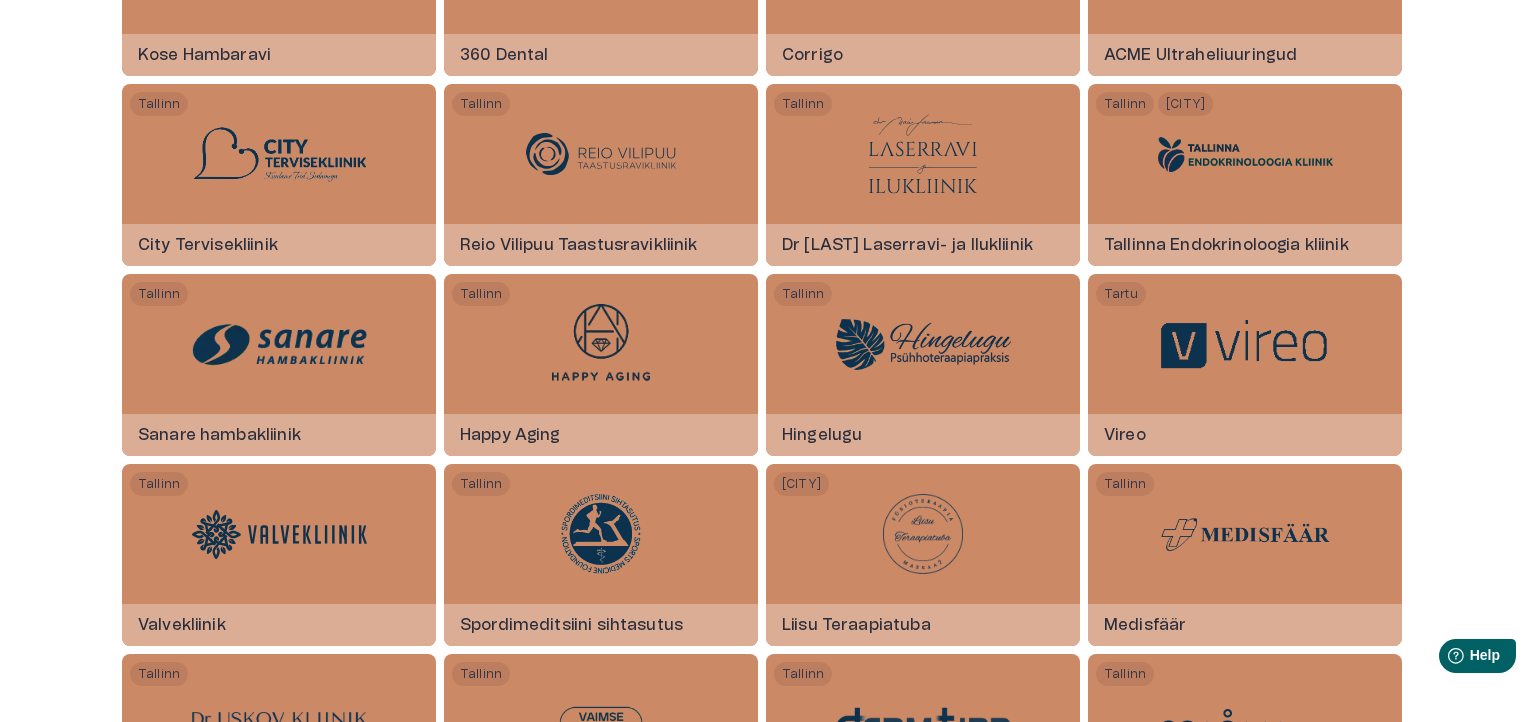 scroll, scrollTop: 1001, scrollLeft: 0, axis: vertical 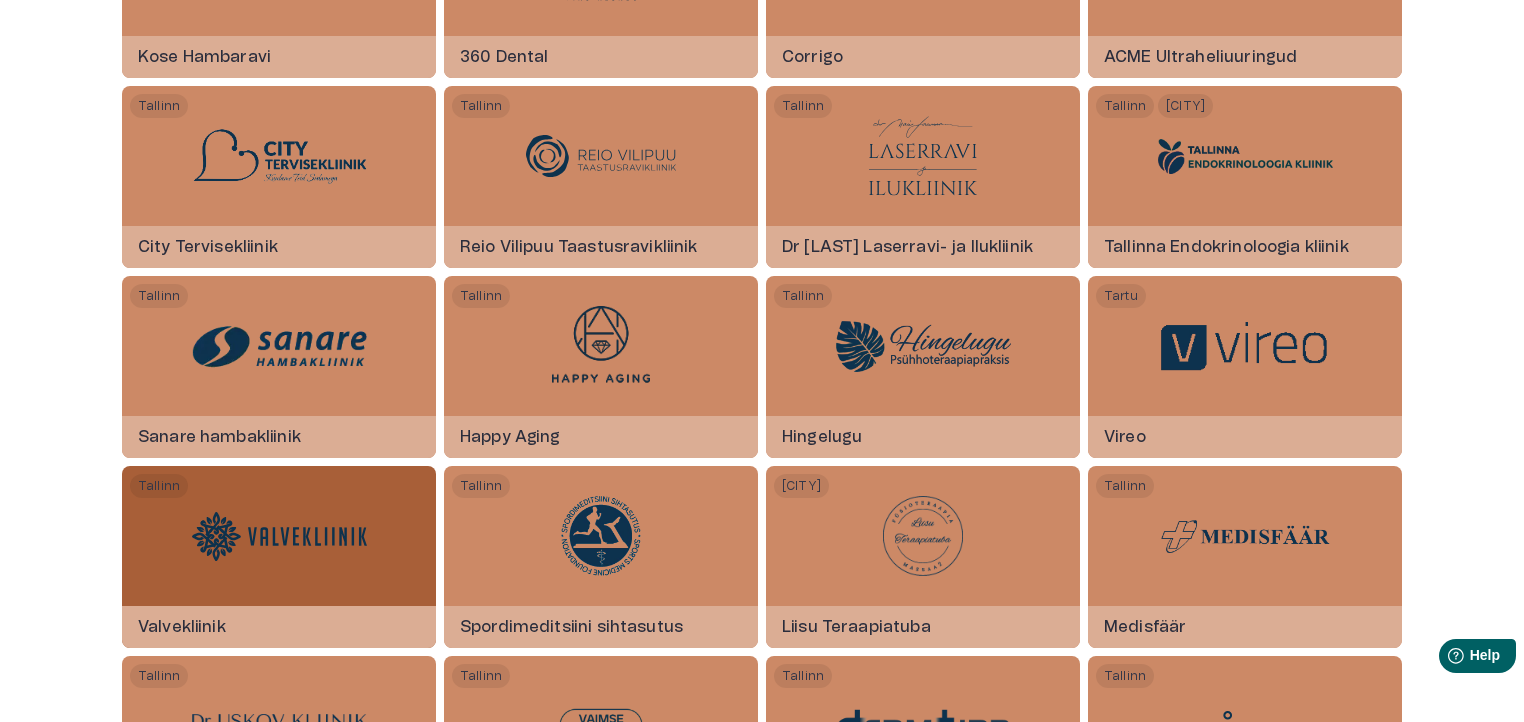 click on "Tallinn" at bounding box center [159, 486] 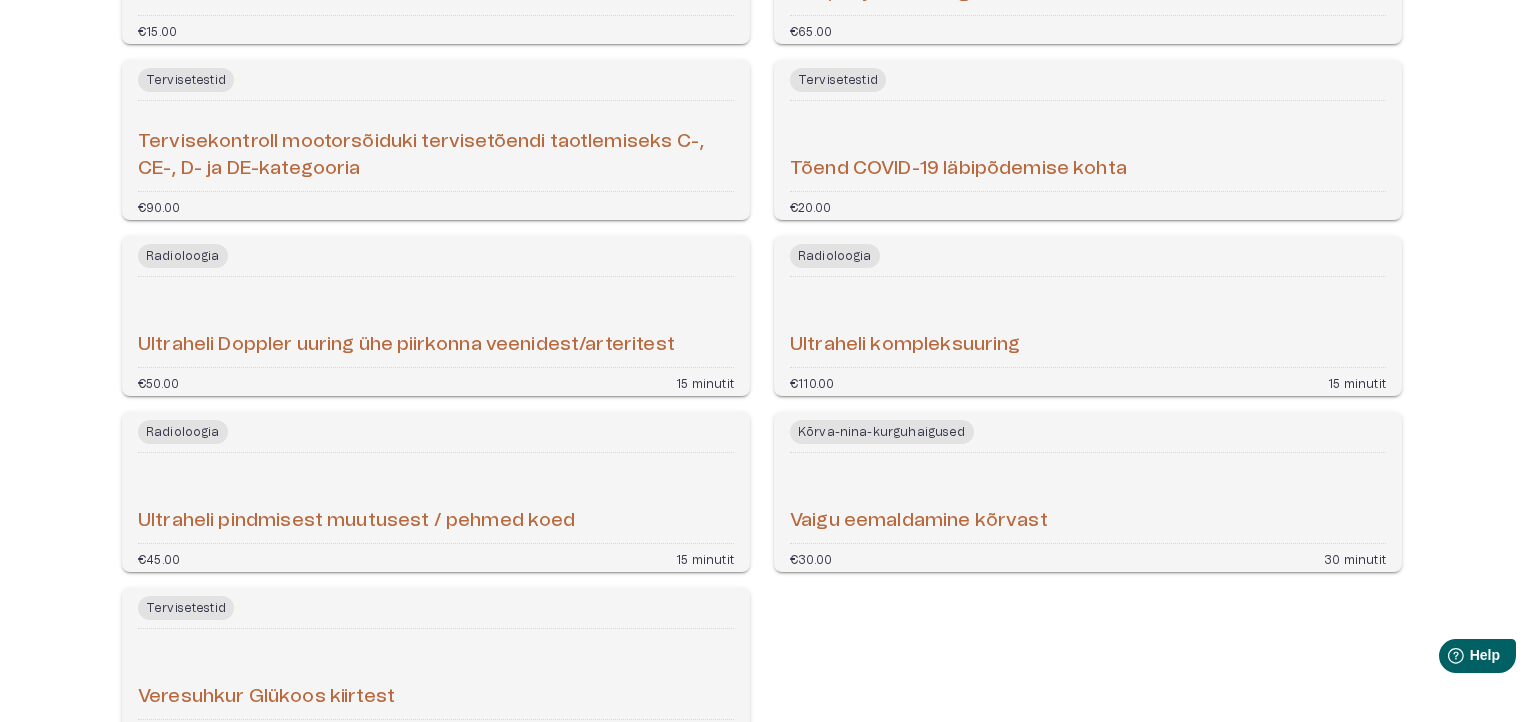 scroll, scrollTop: 3036, scrollLeft: 0, axis: vertical 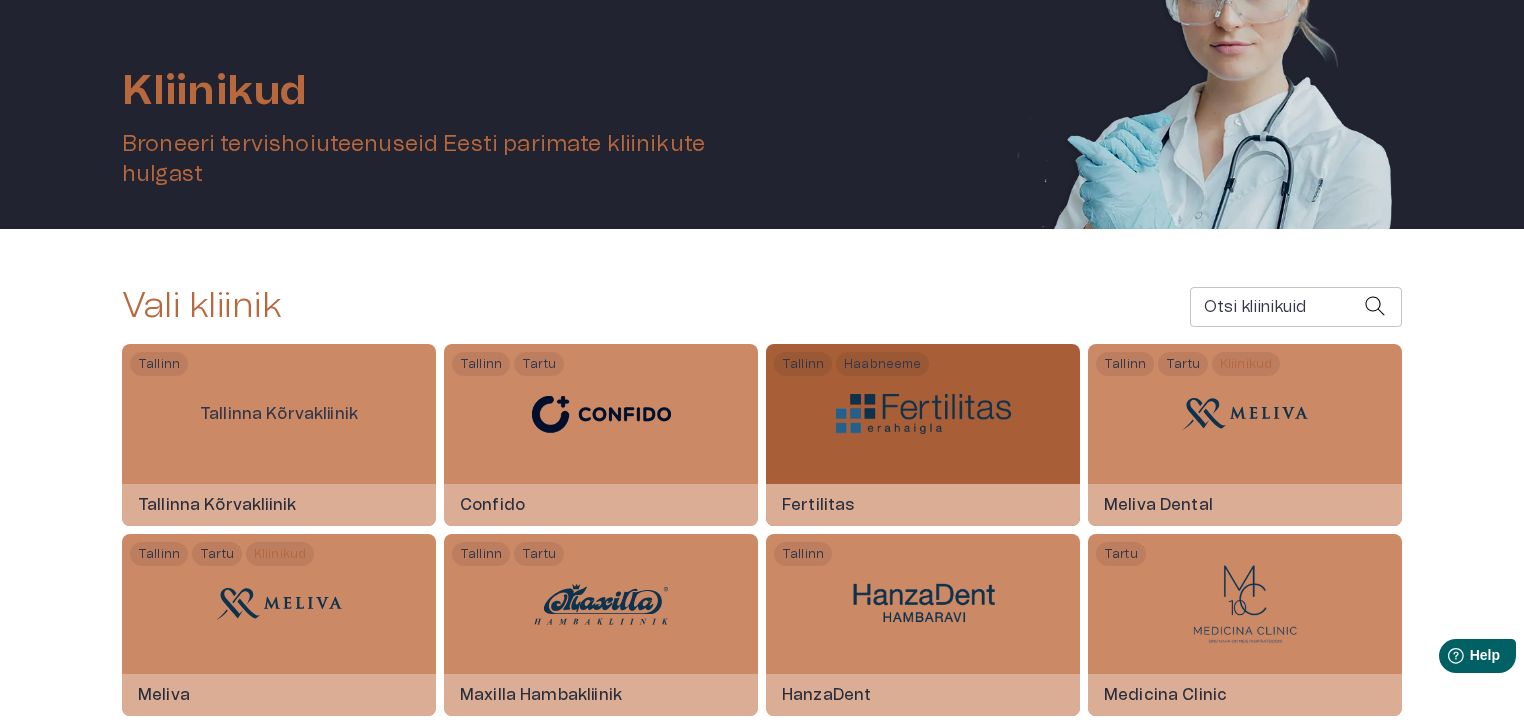 click at bounding box center [923, 414] 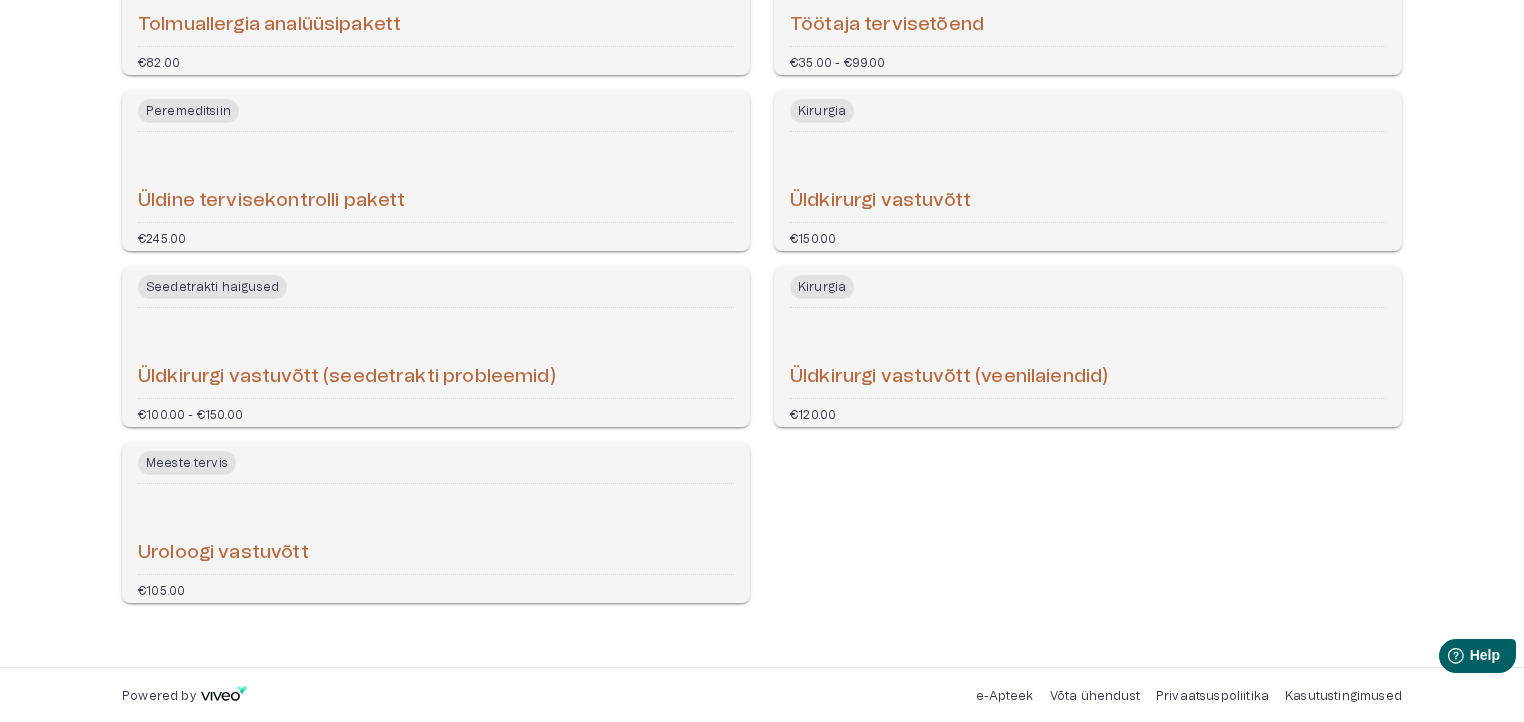 scroll, scrollTop: 6513, scrollLeft: 0, axis: vertical 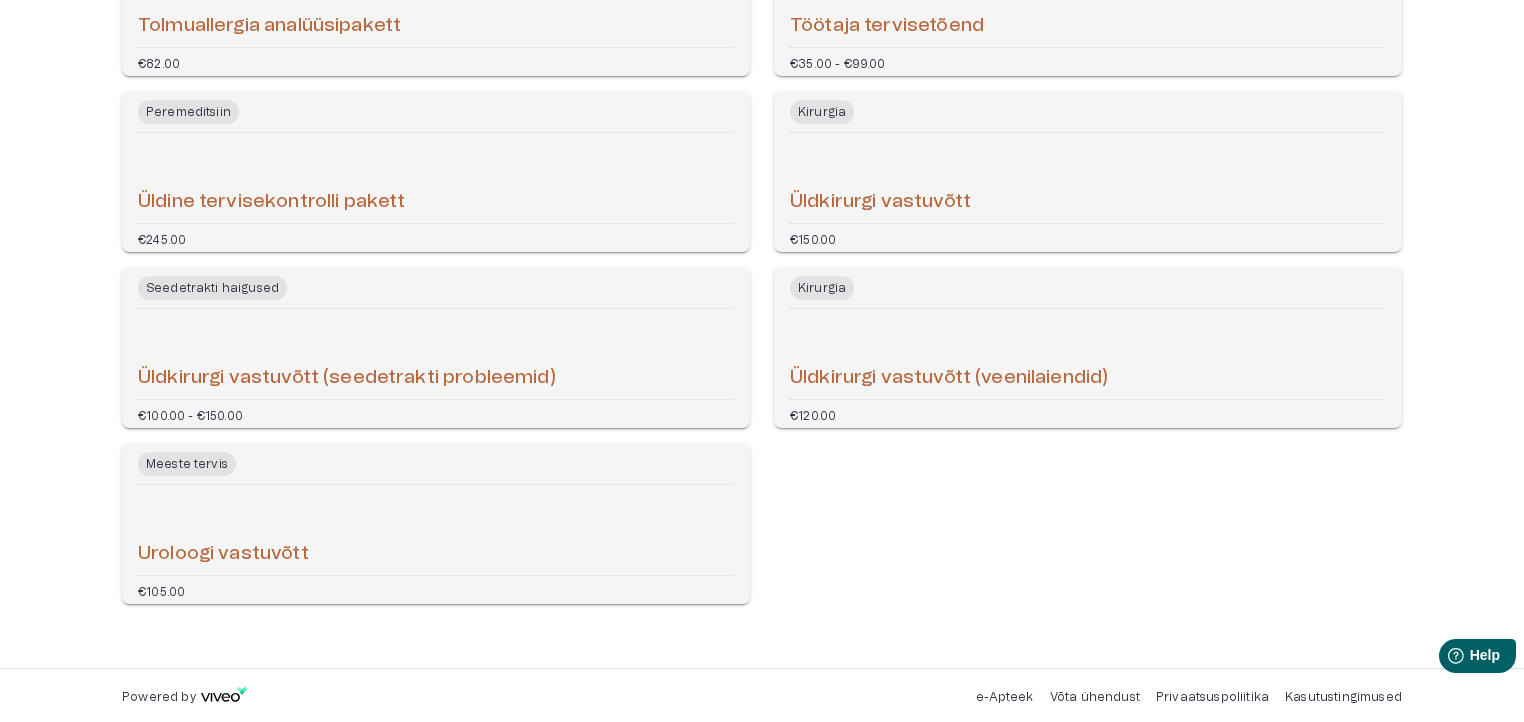 click on "Saadaval olevad teenused Peremeditsiin Alkoholimõjude hindamise pakett €92.00 Naiste tervis Ämmaemanda vastuvõtt €65.00 Naiste tervis Endokrinoloogi vastuvõtt (rasedad) €105.00 Siseelundite haigused Endokrinoloogi visiit €105.00 Vaktsineerimine Gripi vastu vaktsineerimine €25.00 Vaktsineerimine Gripi vastu vaktsineerimine (alates [AGE].eluaastast) Tasuta Vaktsineerimine Gripi vastu vaktsineerimine (rasedad) €25.00 Naiste tervis Günekoloogi vastuvõtt €105.00 Naiste tervis Günekoloogi vastuvõtt (rasedad) €105.00 Vaktsineerimine HPV vastu vaktsineerimine €150.00 Vaimne tervis Imago paarisuhte teraapia €130.00 80 minutit Südame- ja veresoonkonna haigused Kardioloogi vastuvõtt €105.00 Südame- ja veresoonkonna haigused €105.00" at bounding box center (762, -2722) 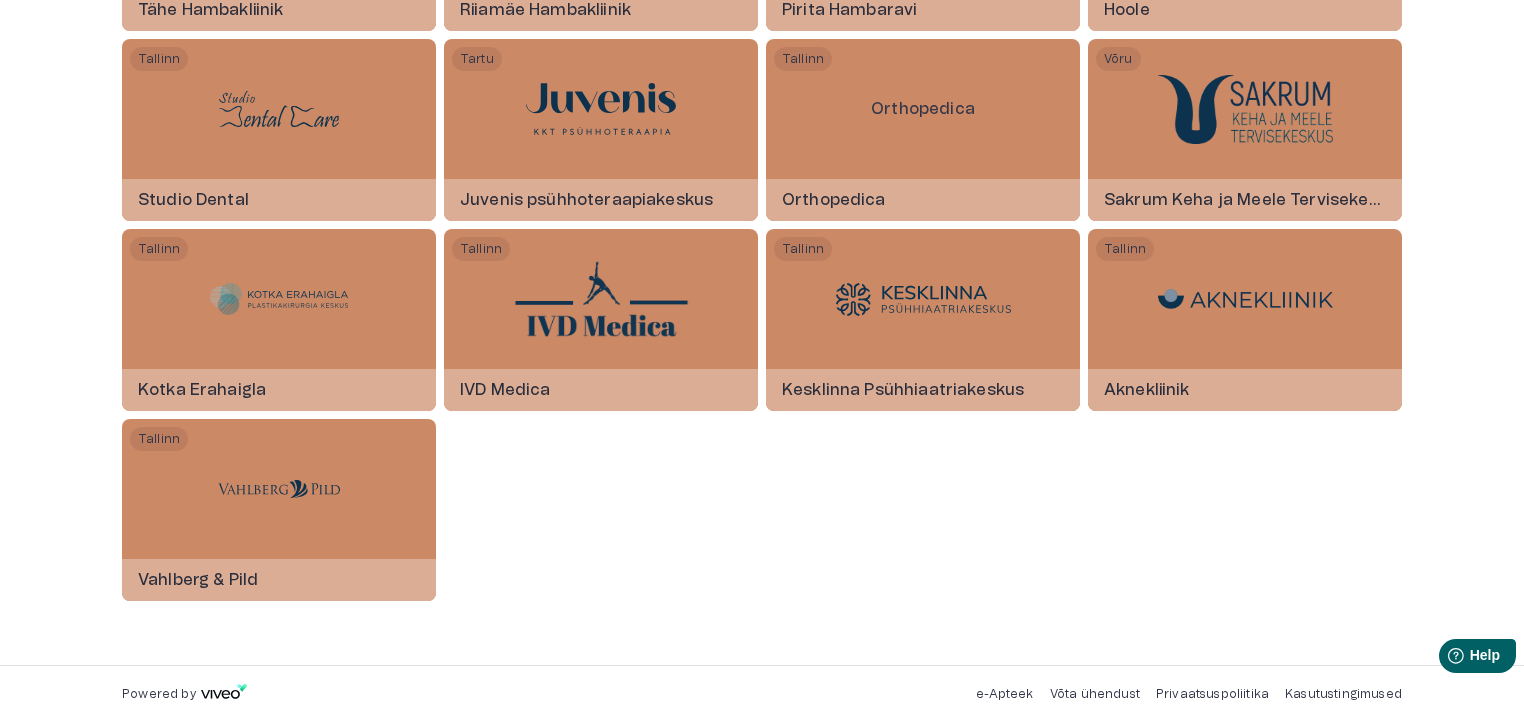scroll, scrollTop: 173, scrollLeft: 0, axis: vertical 